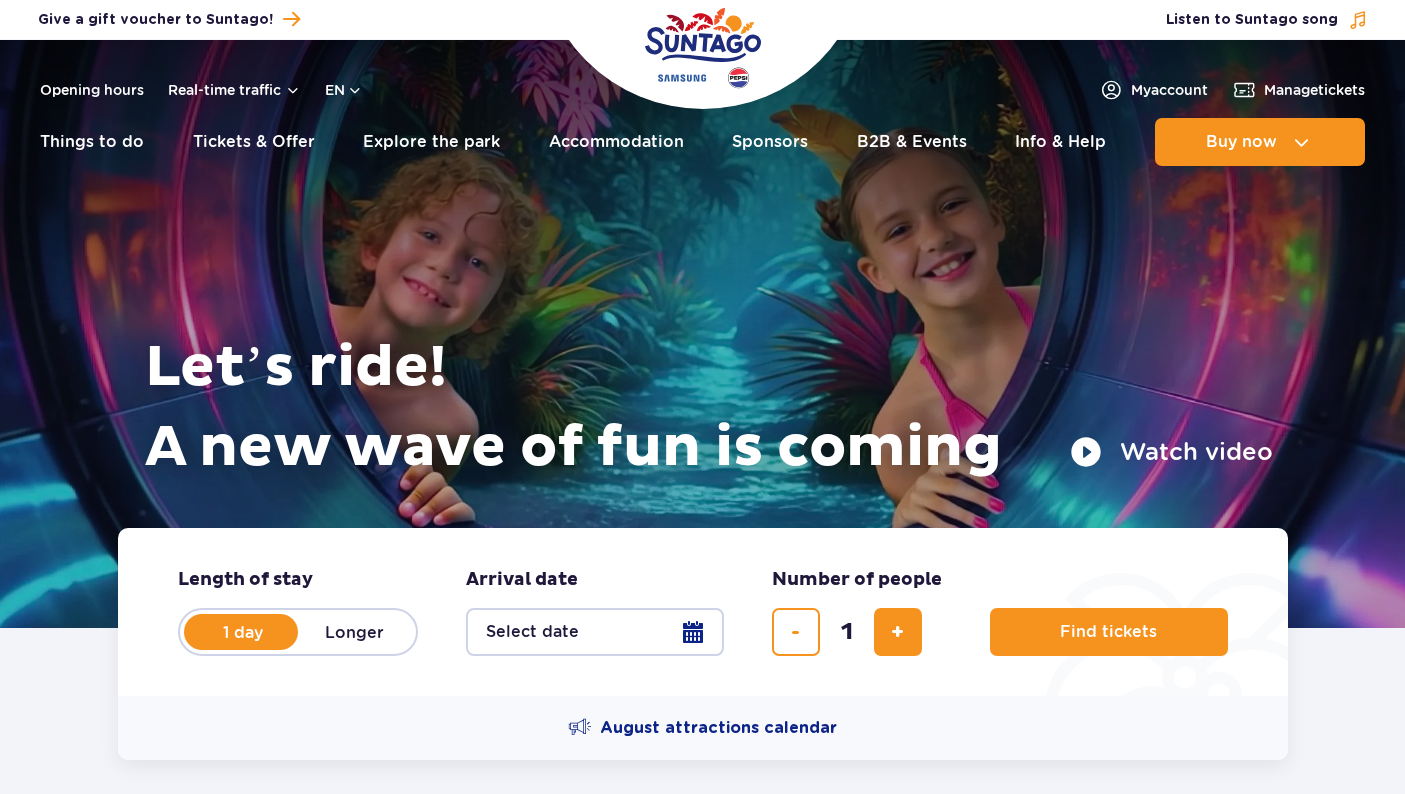 scroll, scrollTop: 0, scrollLeft: 0, axis: both 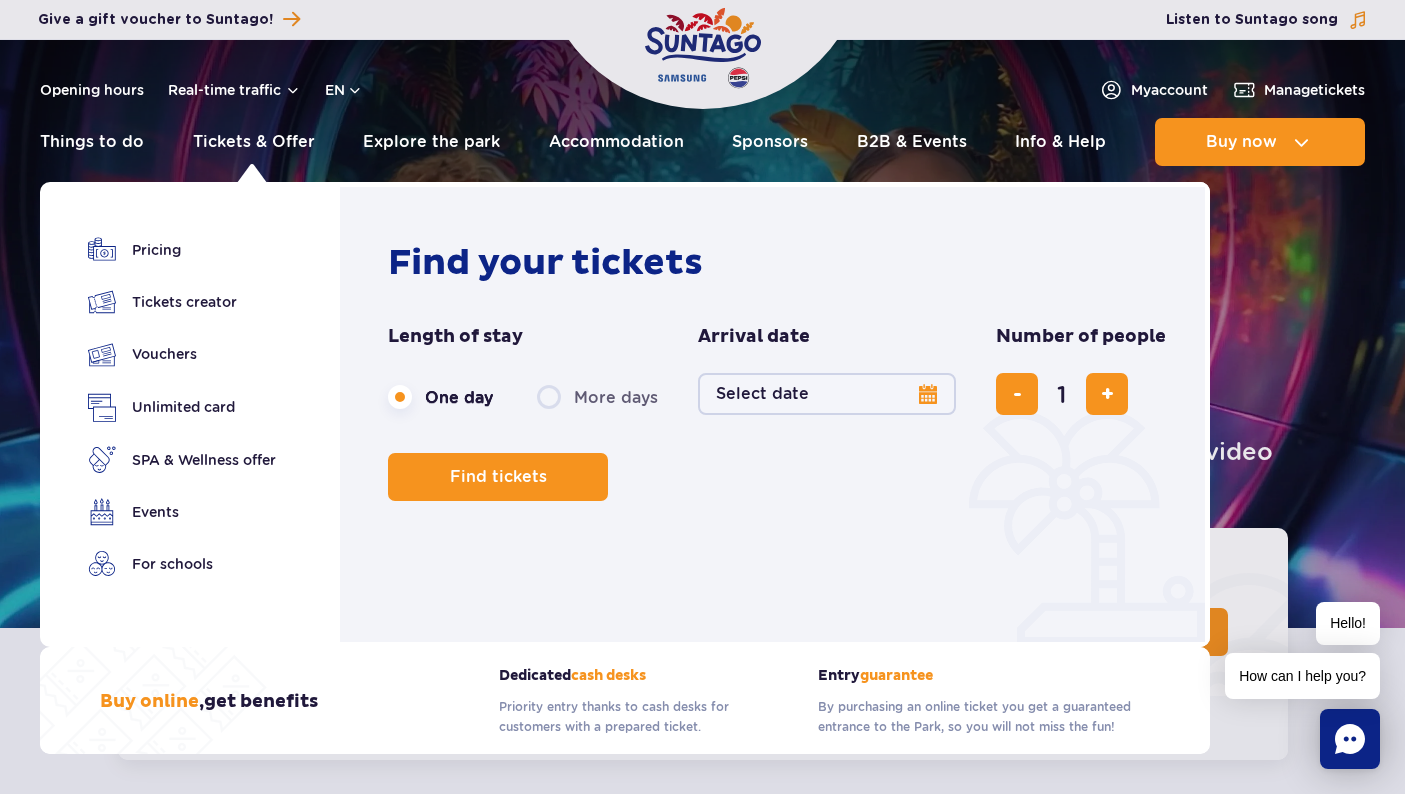 click on "Select date" at bounding box center [827, 394] 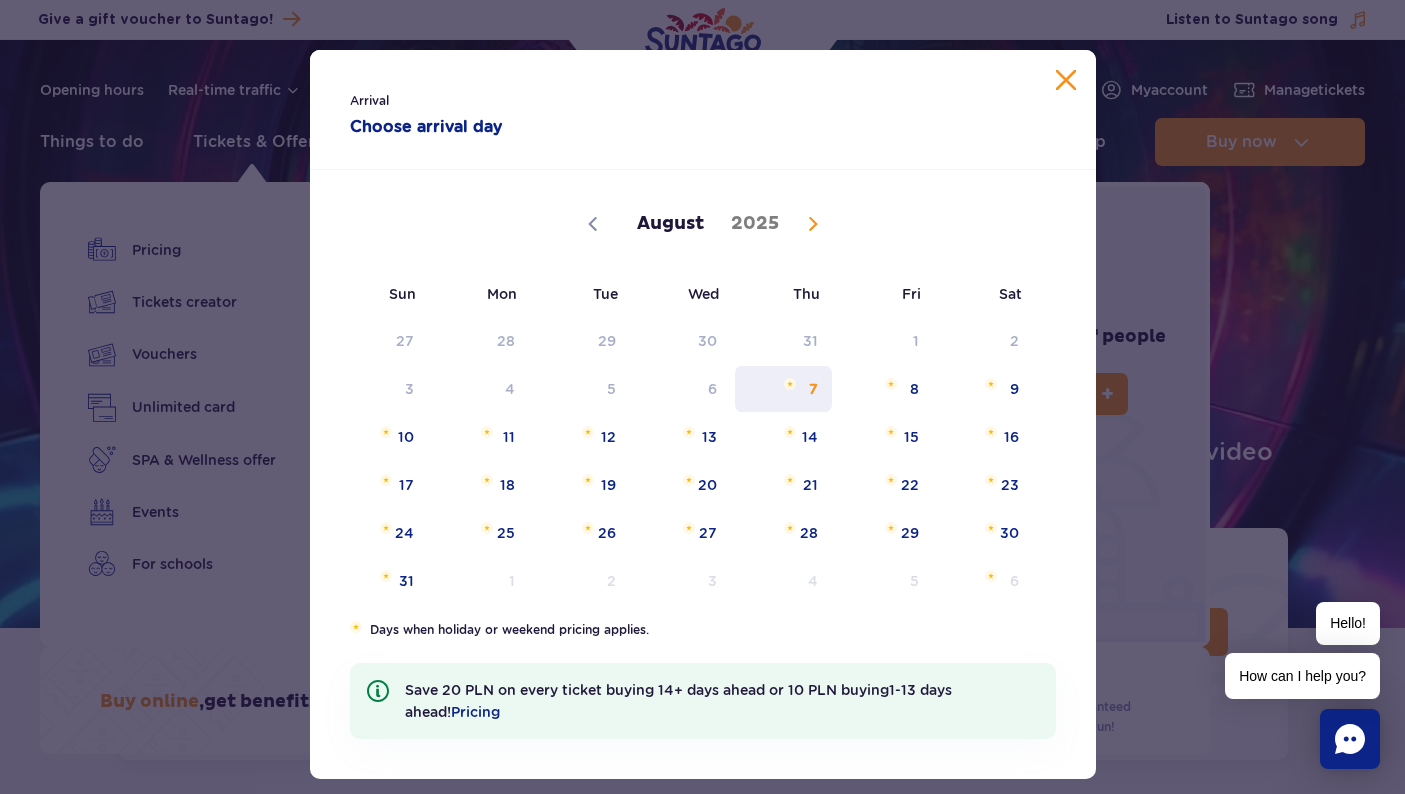 click on "7" at bounding box center [783, 389] 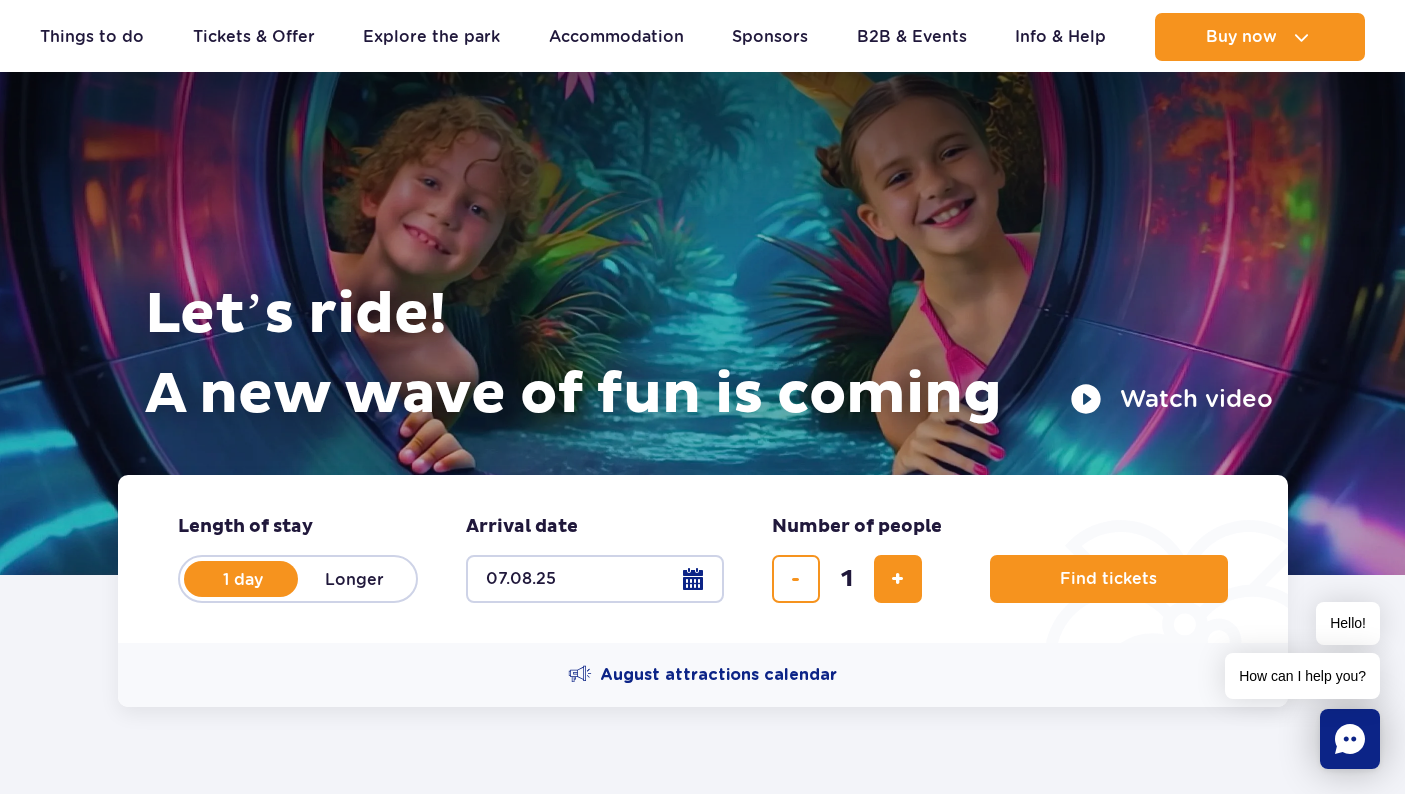 scroll, scrollTop: 64, scrollLeft: 0, axis: vertical 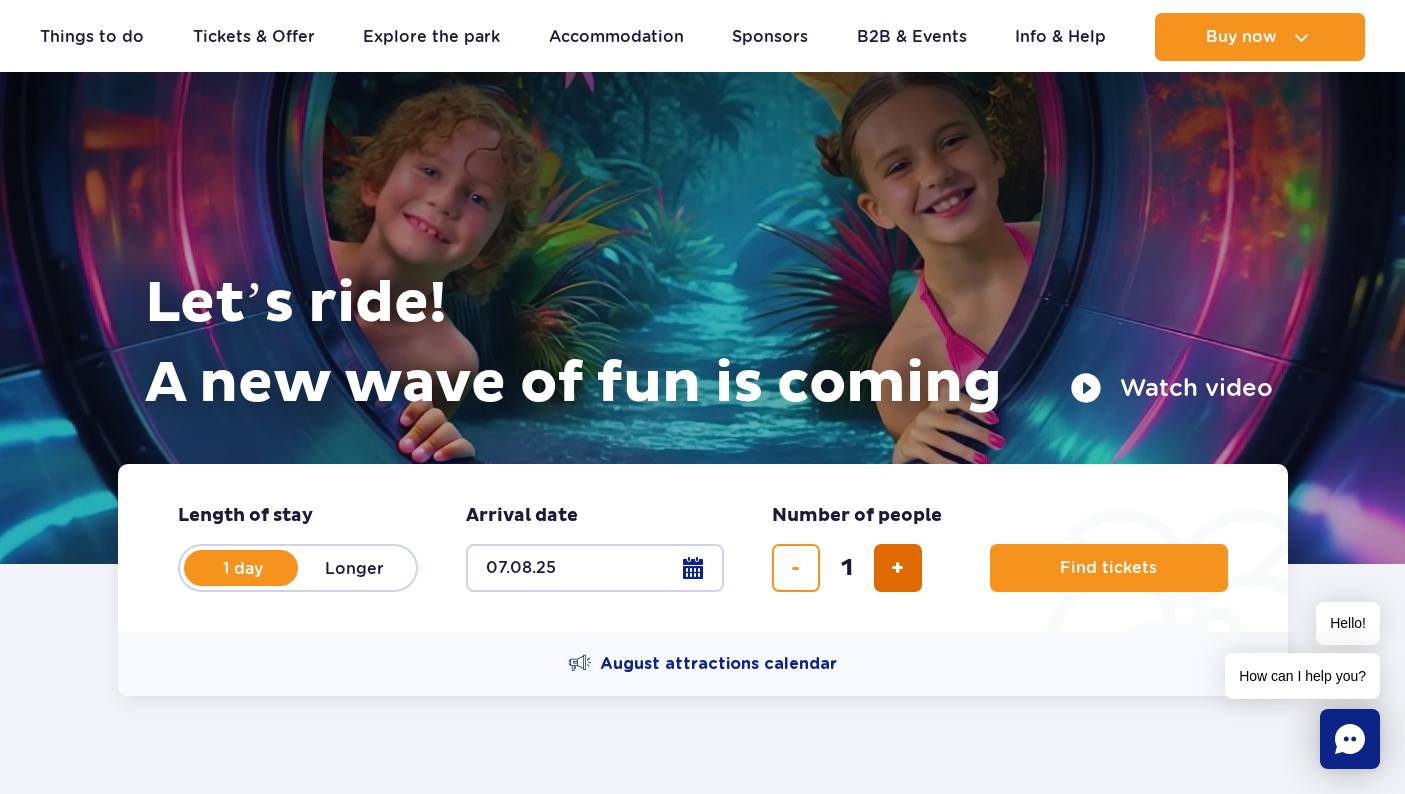 click at bounding box center [897, 568] 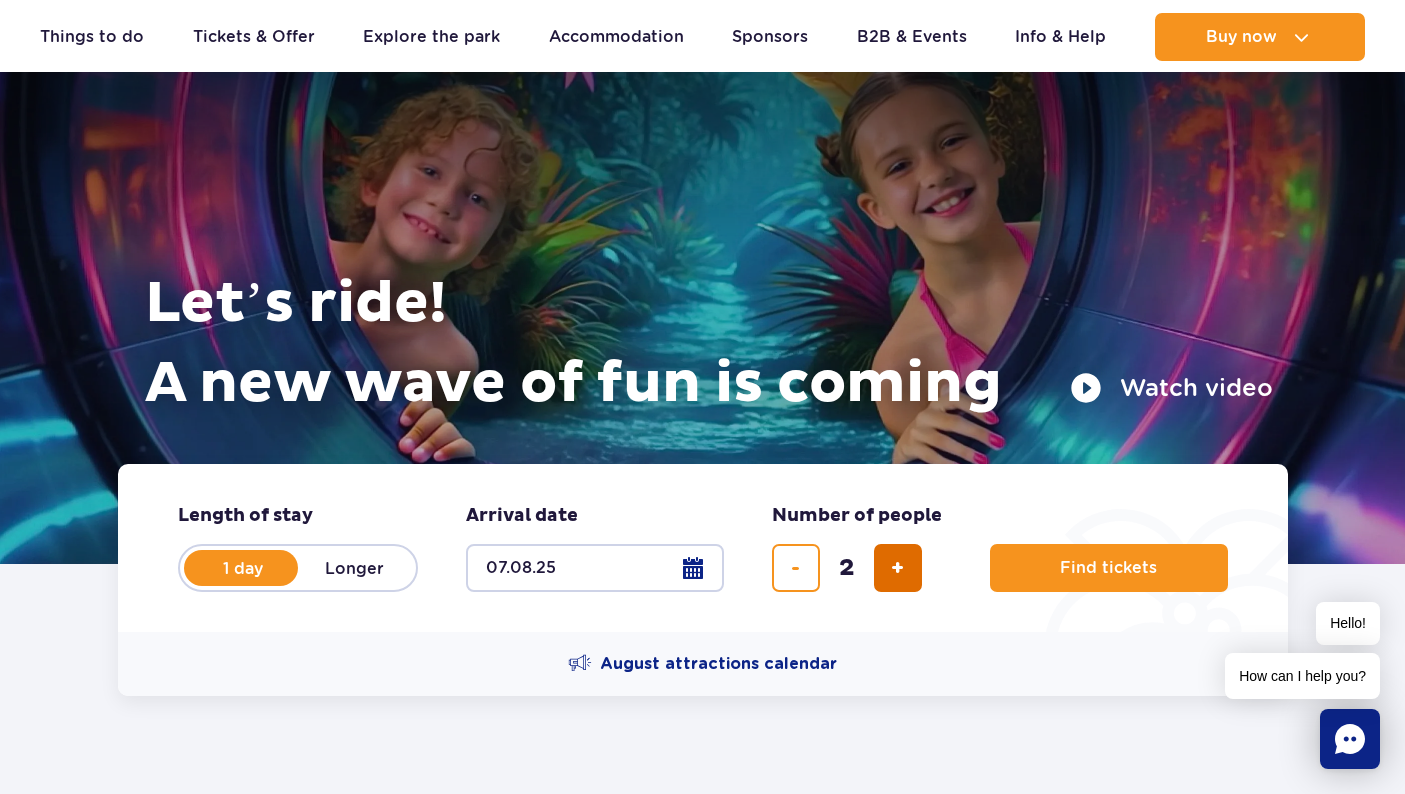 click at bounding box center (897, 568) 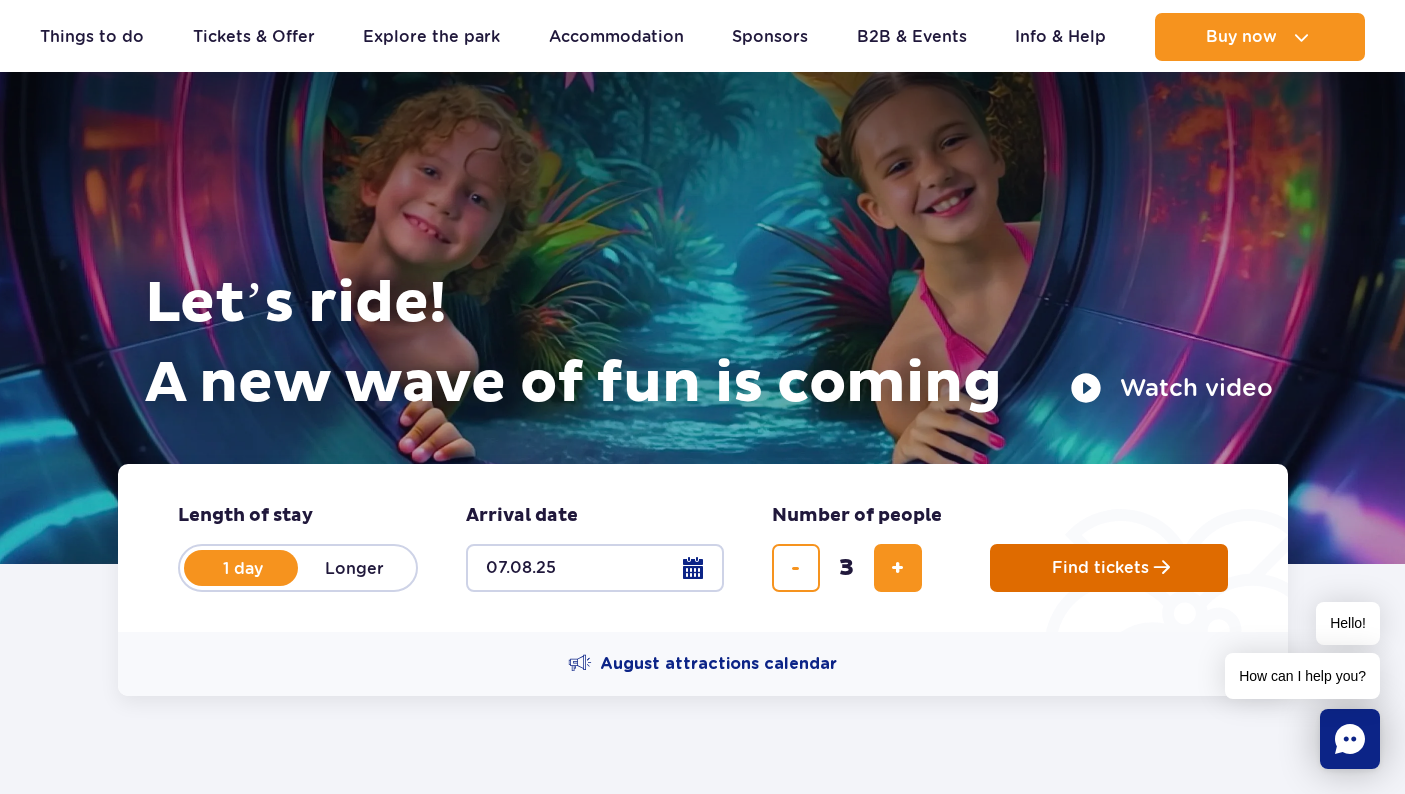 click on "Find tickets" at bounding box center [1109, 568] 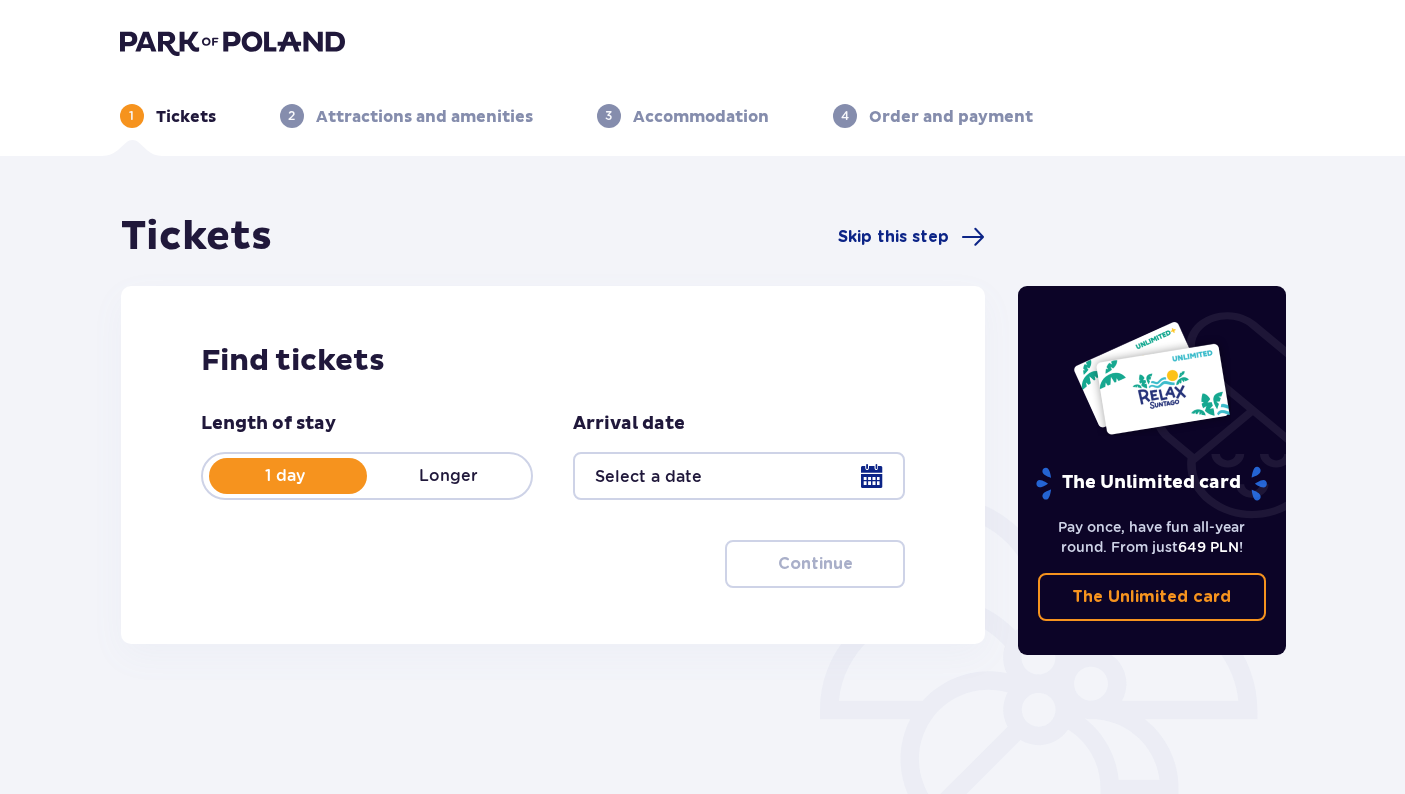 type on "07.08.25" 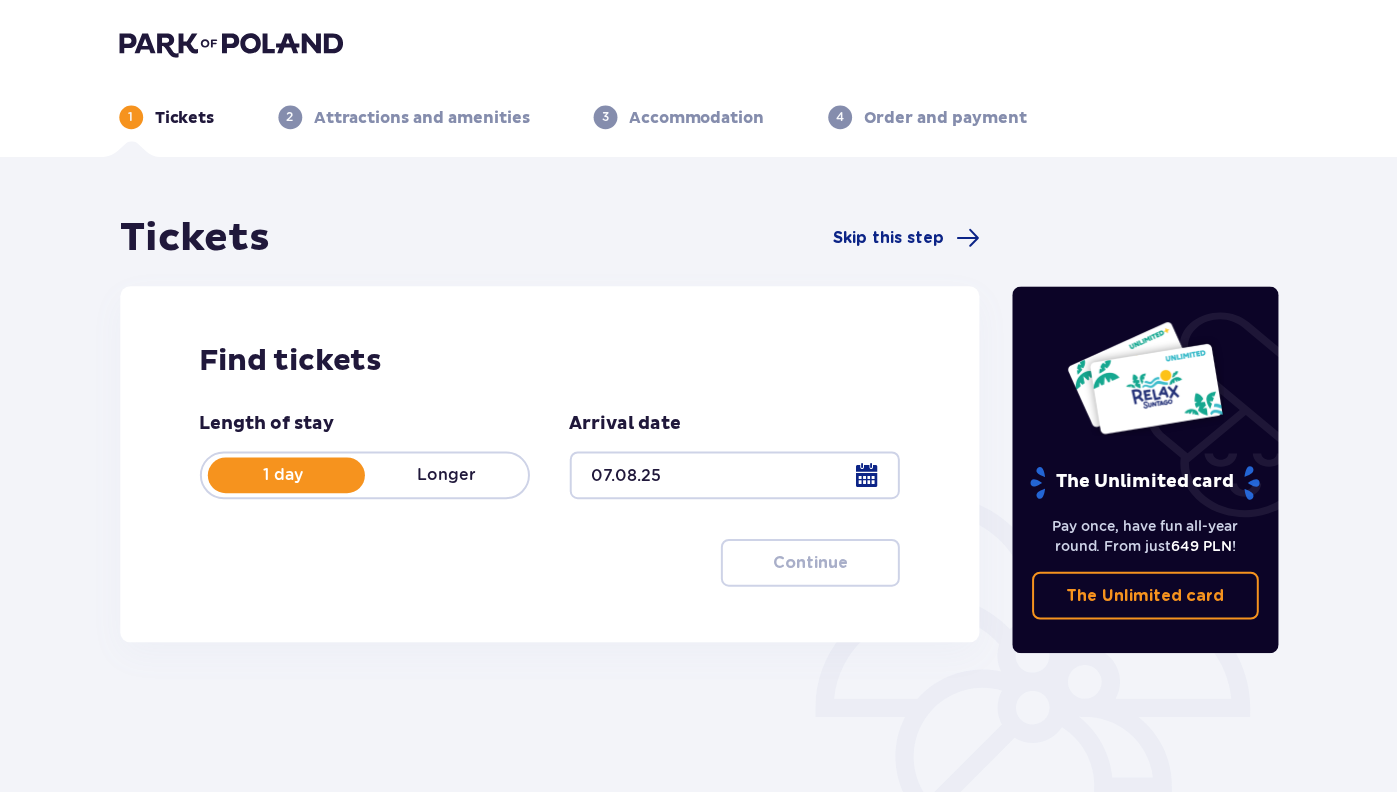 scroll, scrollTop: 0, scrollLeft: 0, axis: both 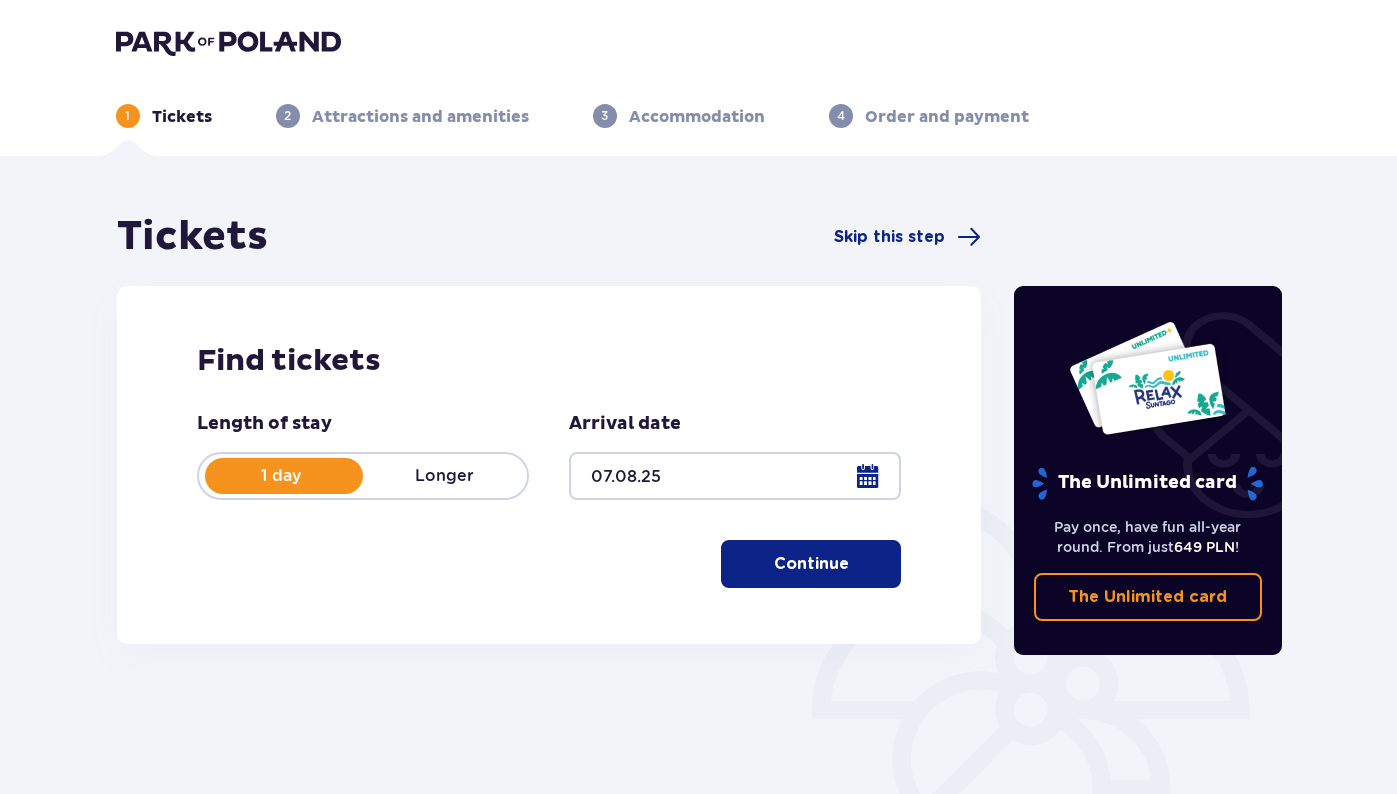 click on "Continue" at bounding box center [811, 564] 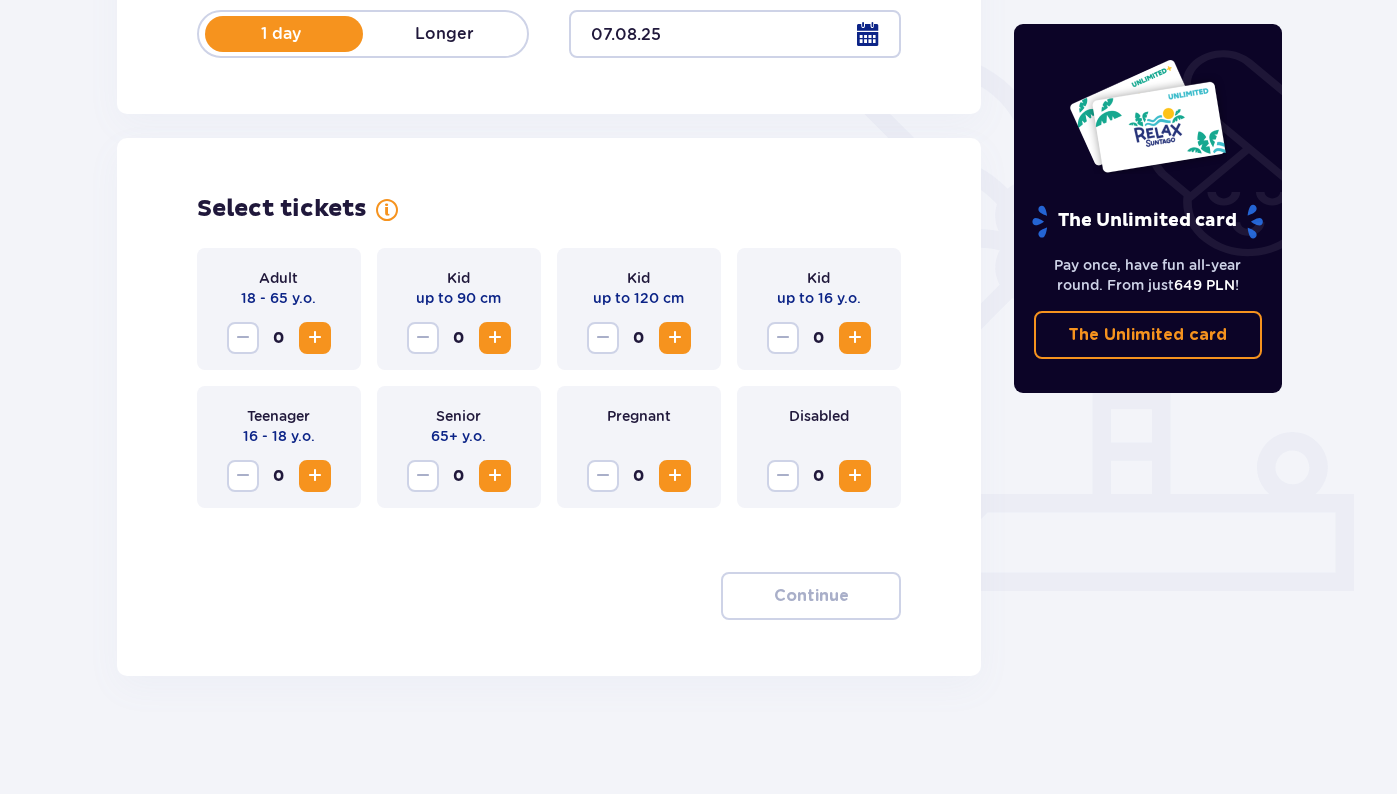 scroll, scrollTop: 444, scrollLeft: 0, axis: vertical 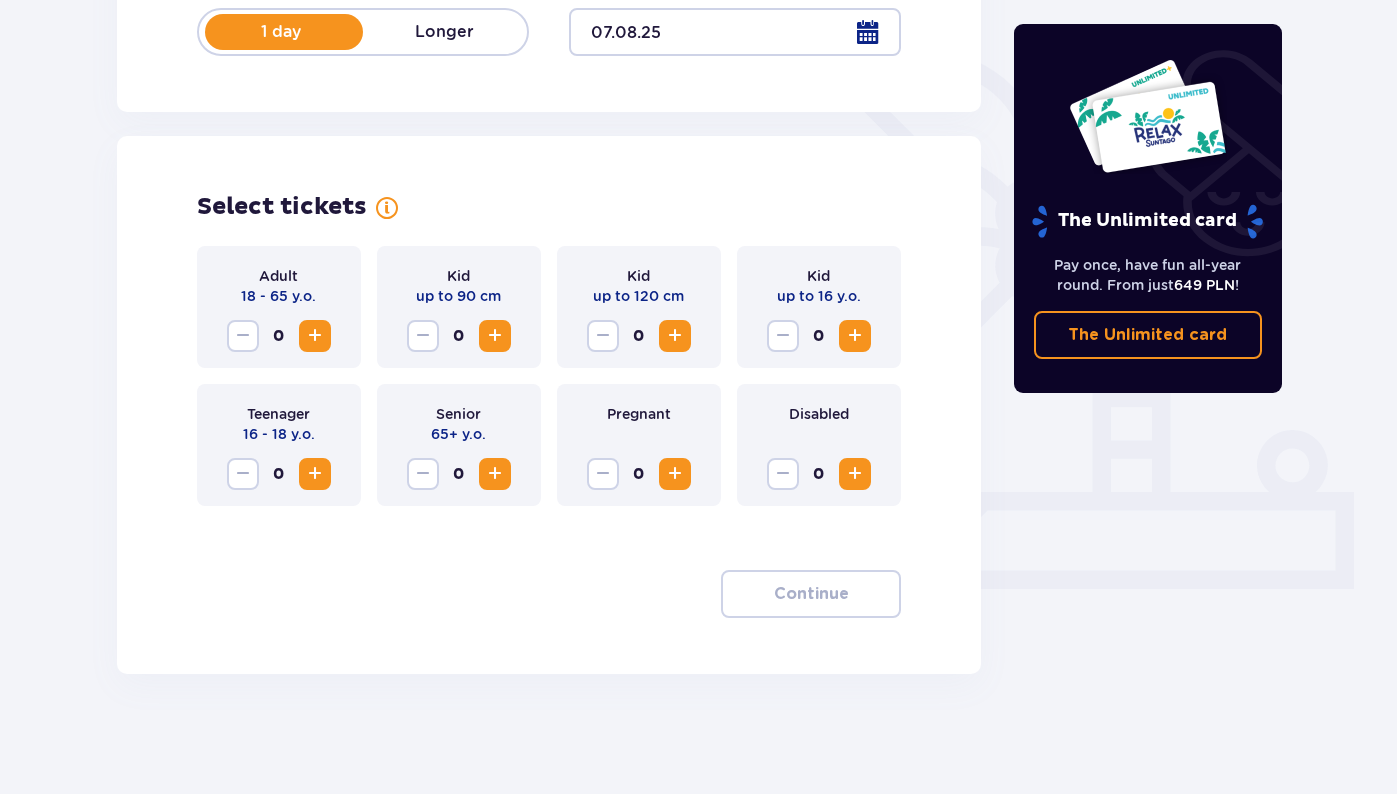 click at bounding box center [315, 336] 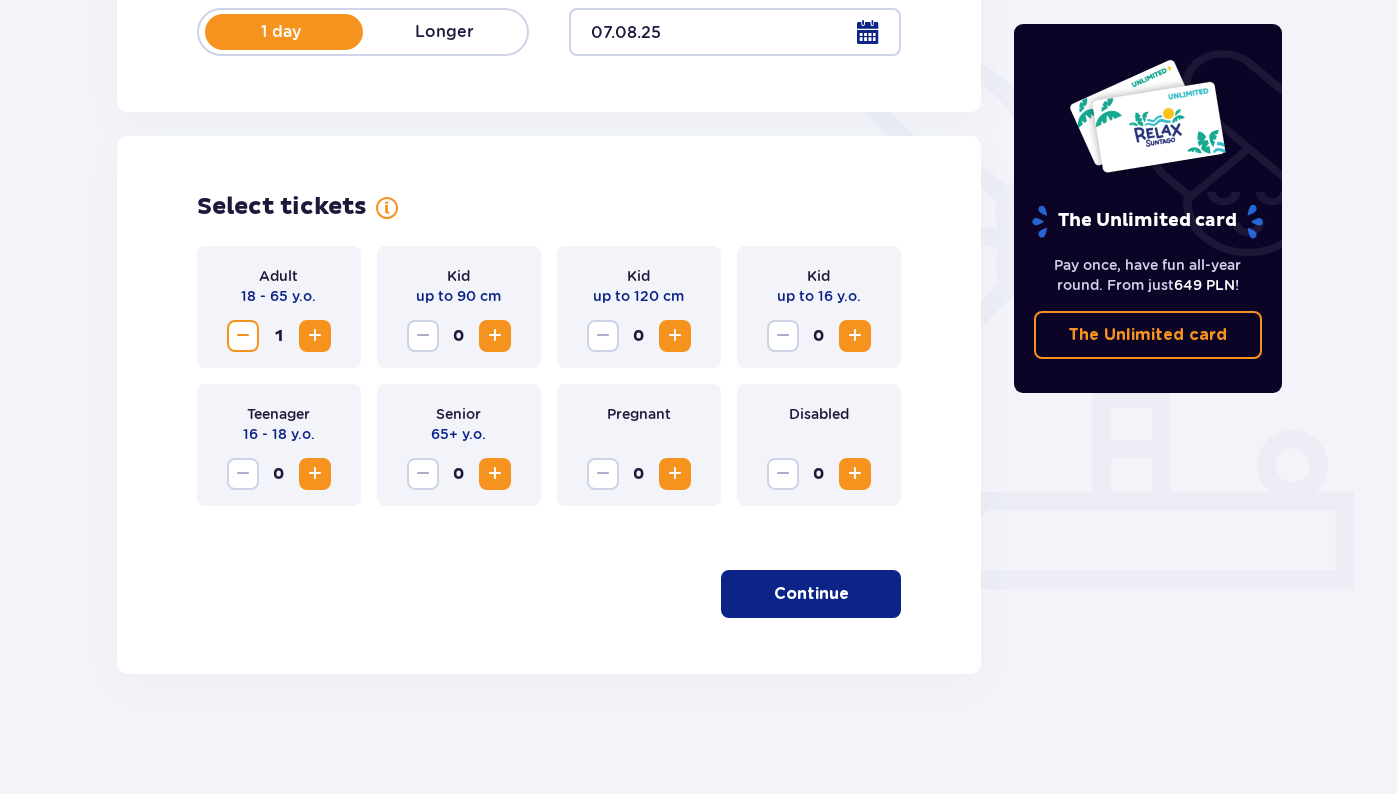 click at bounding box center (315, 336) 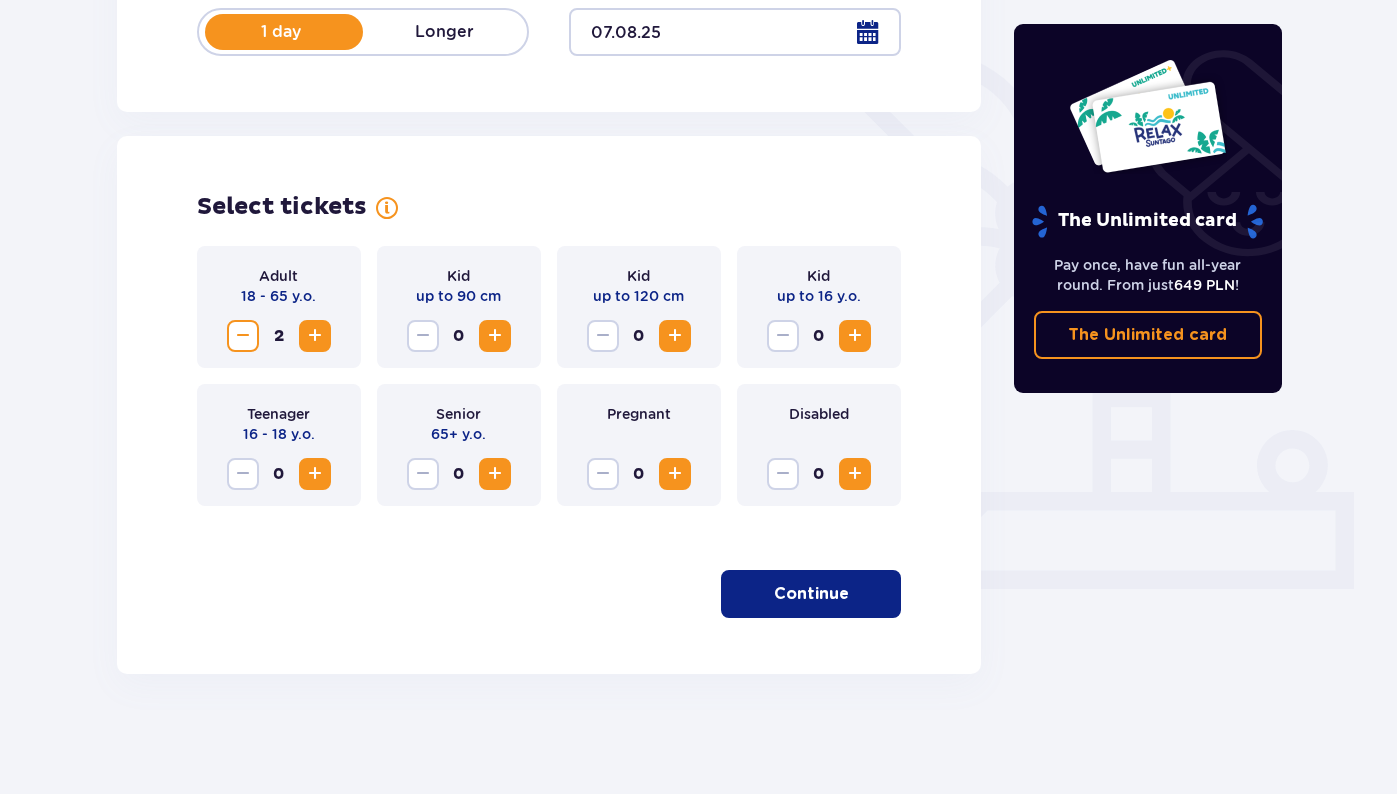 click at bounding box center (855, 336) 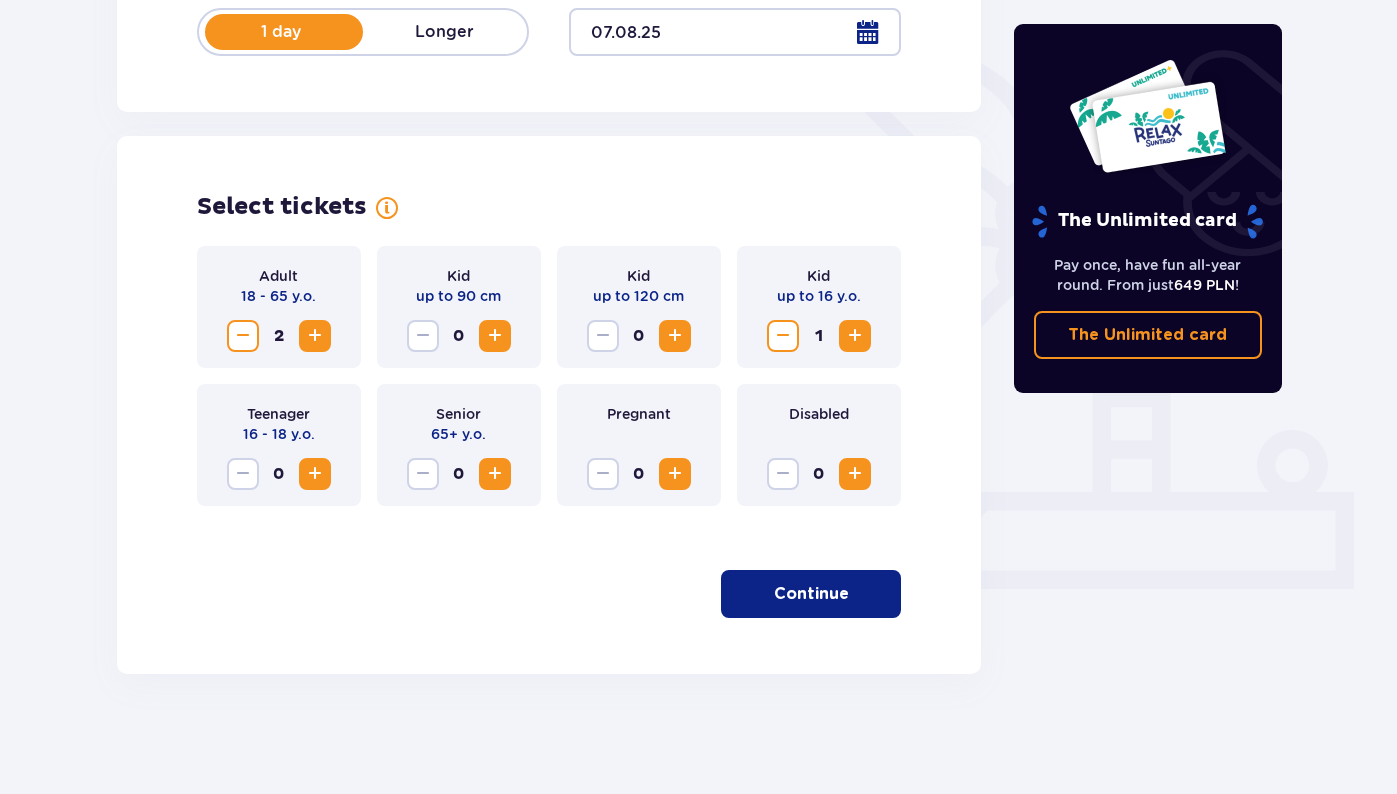 click on "Continue" at bounding box center (811, 594) 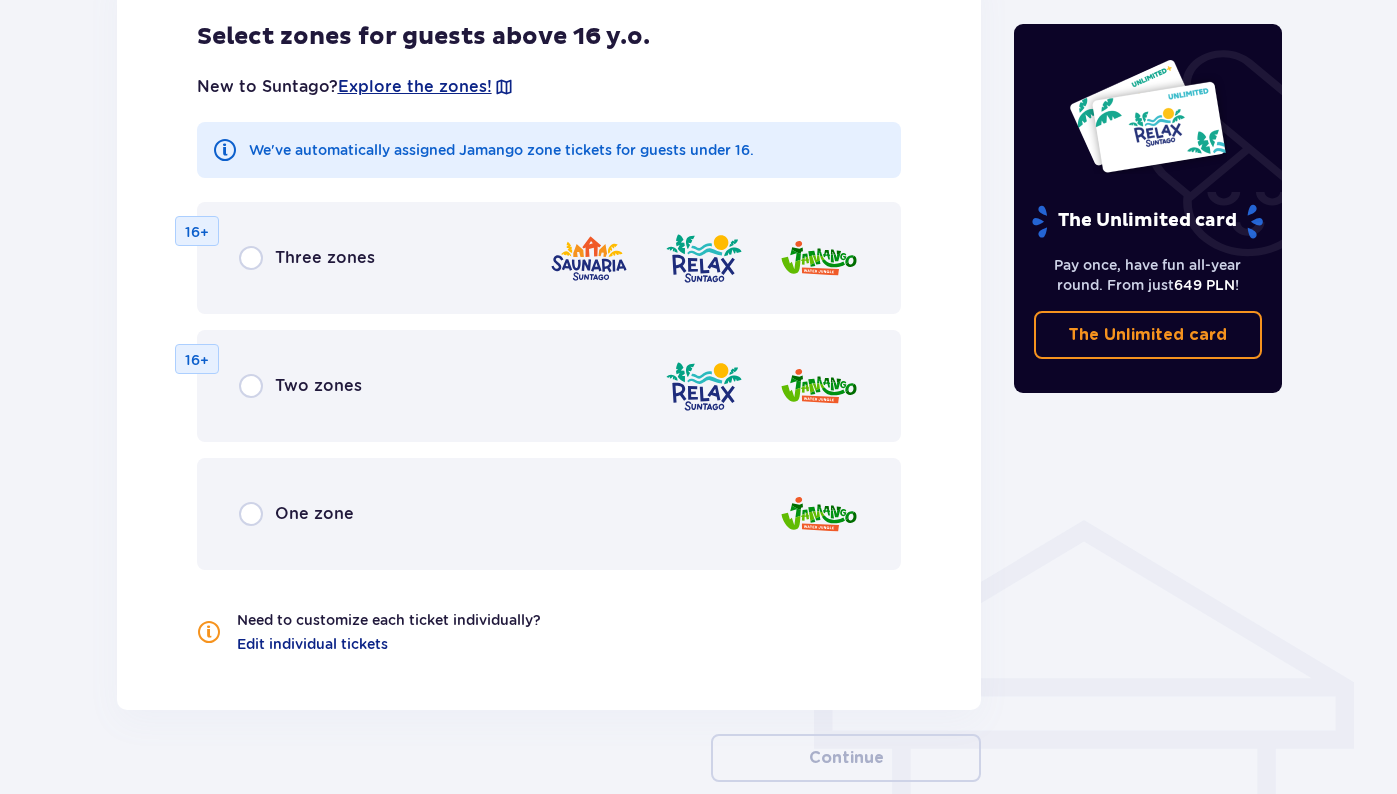 scroll, scrollTop: 1112, scrollLeft: 0, axis: vertical 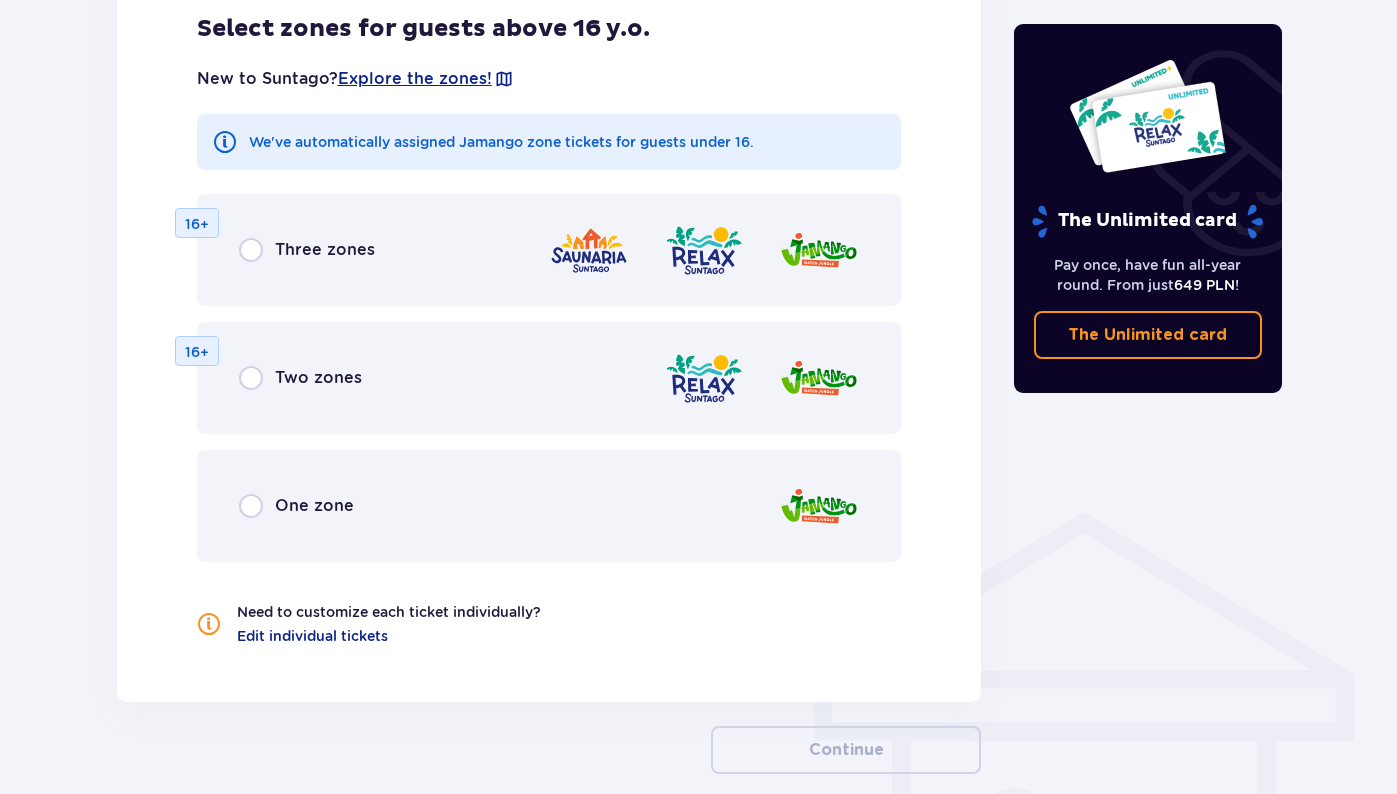 click at bounding box center [251, 378] 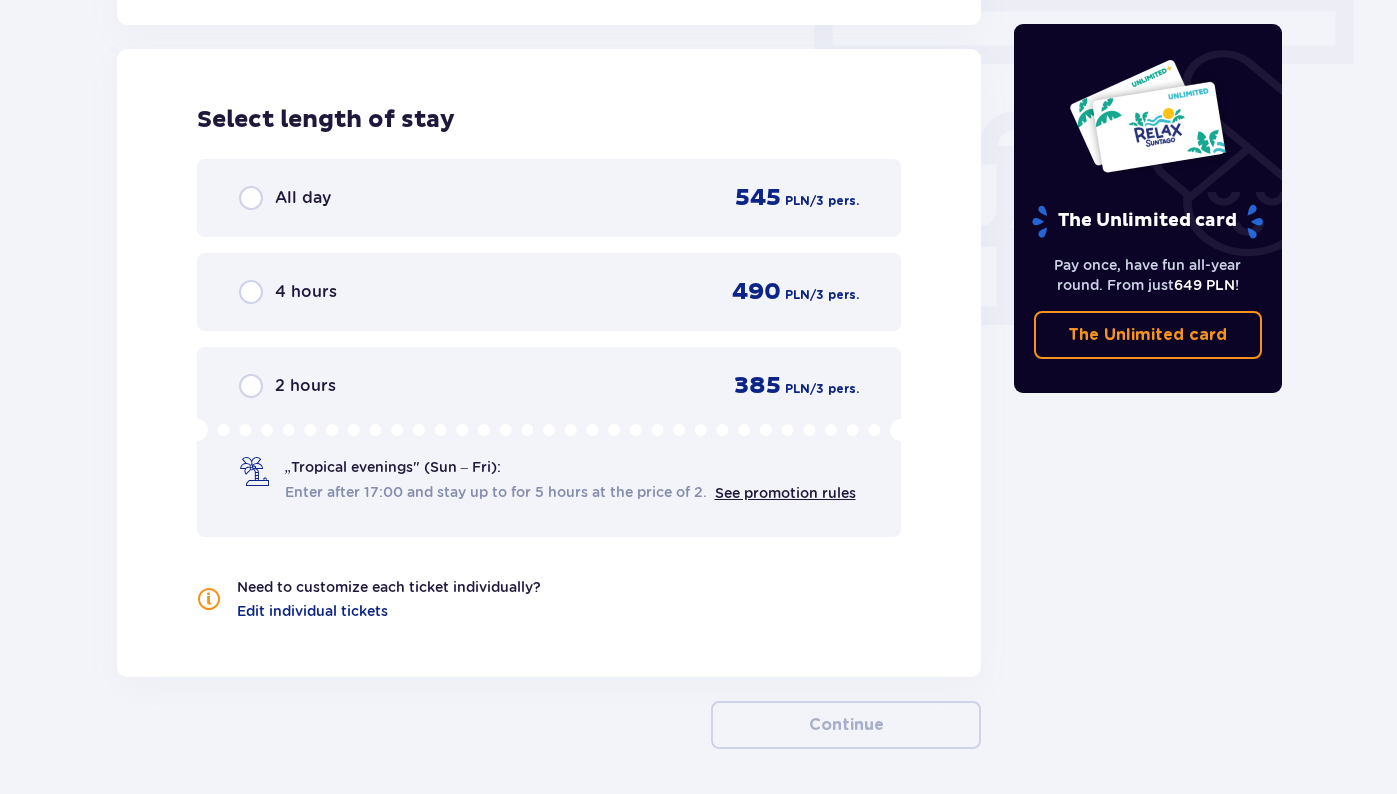 scroll, scrollTop: 1790, scrollLeft: 0, axis: vertical 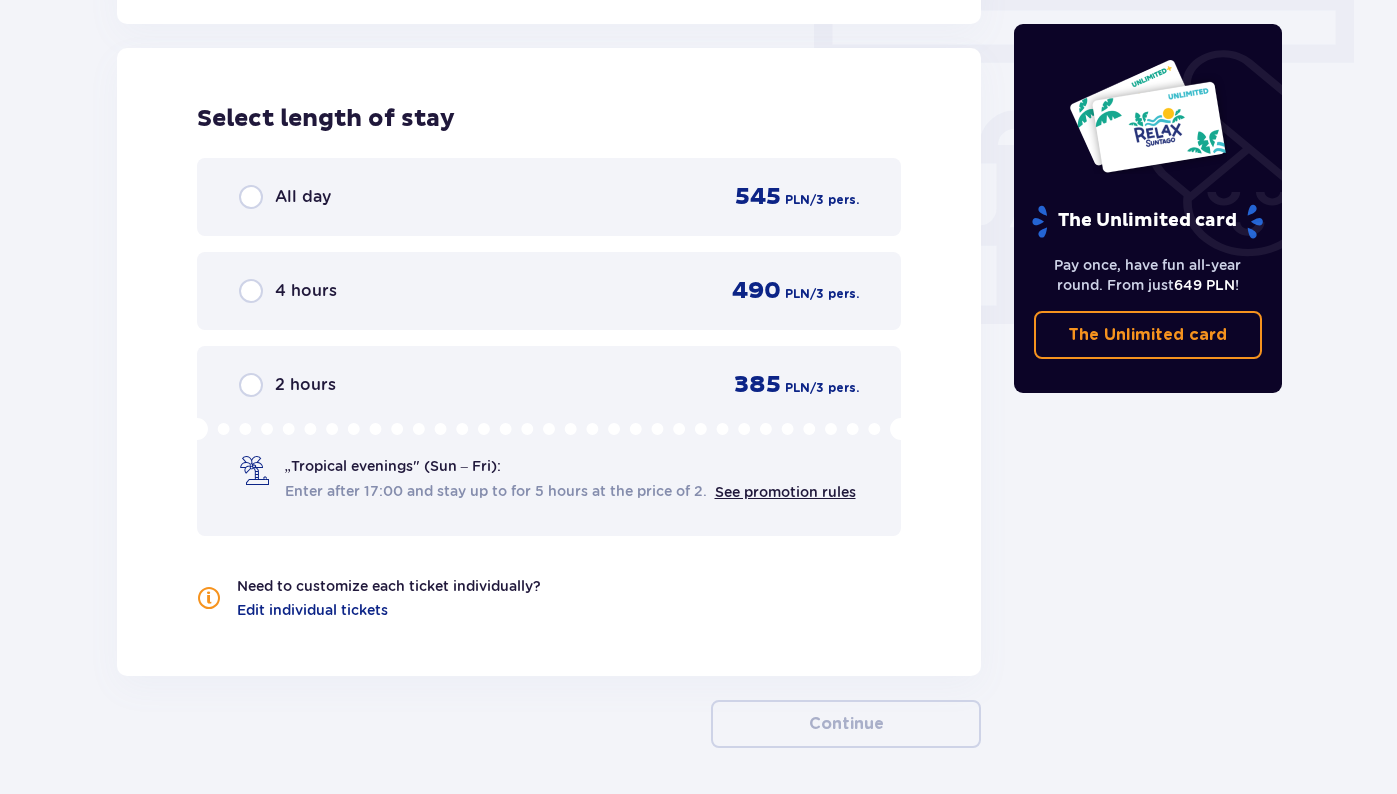click at bounding box center [251, 197] 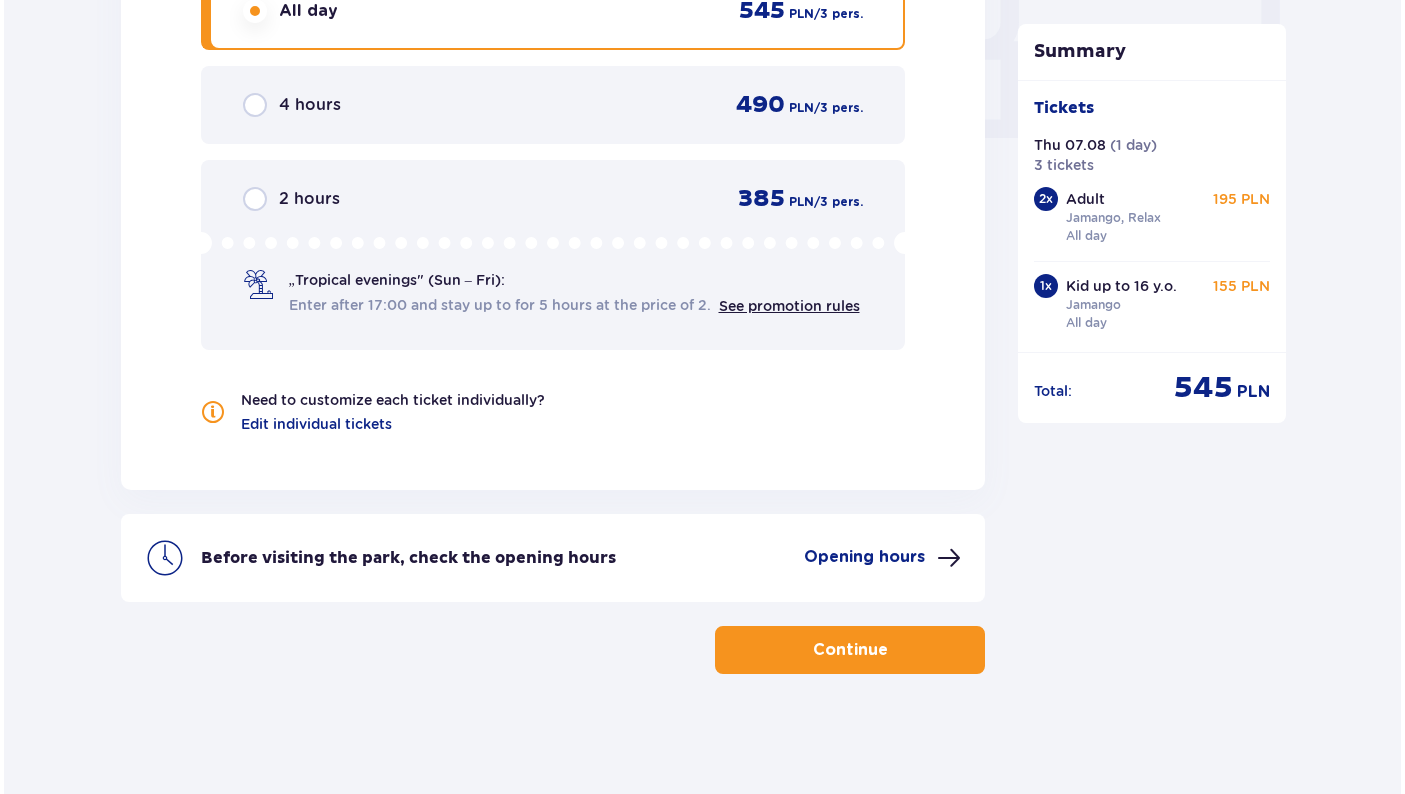 scroll, scrollTop: 1976, scrollLeft: 0, axis: vertical 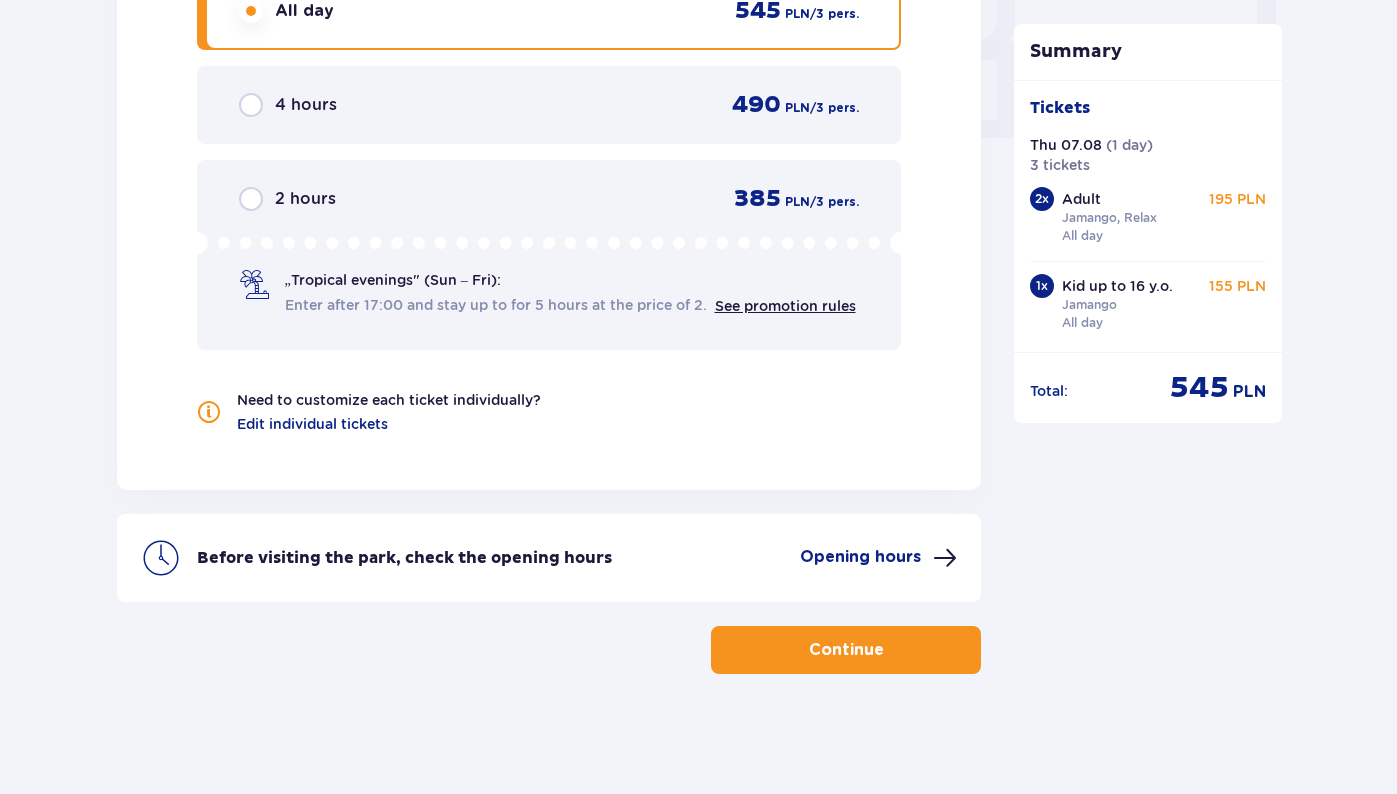 click on "Opening hours" at bounding box center [860, 557] 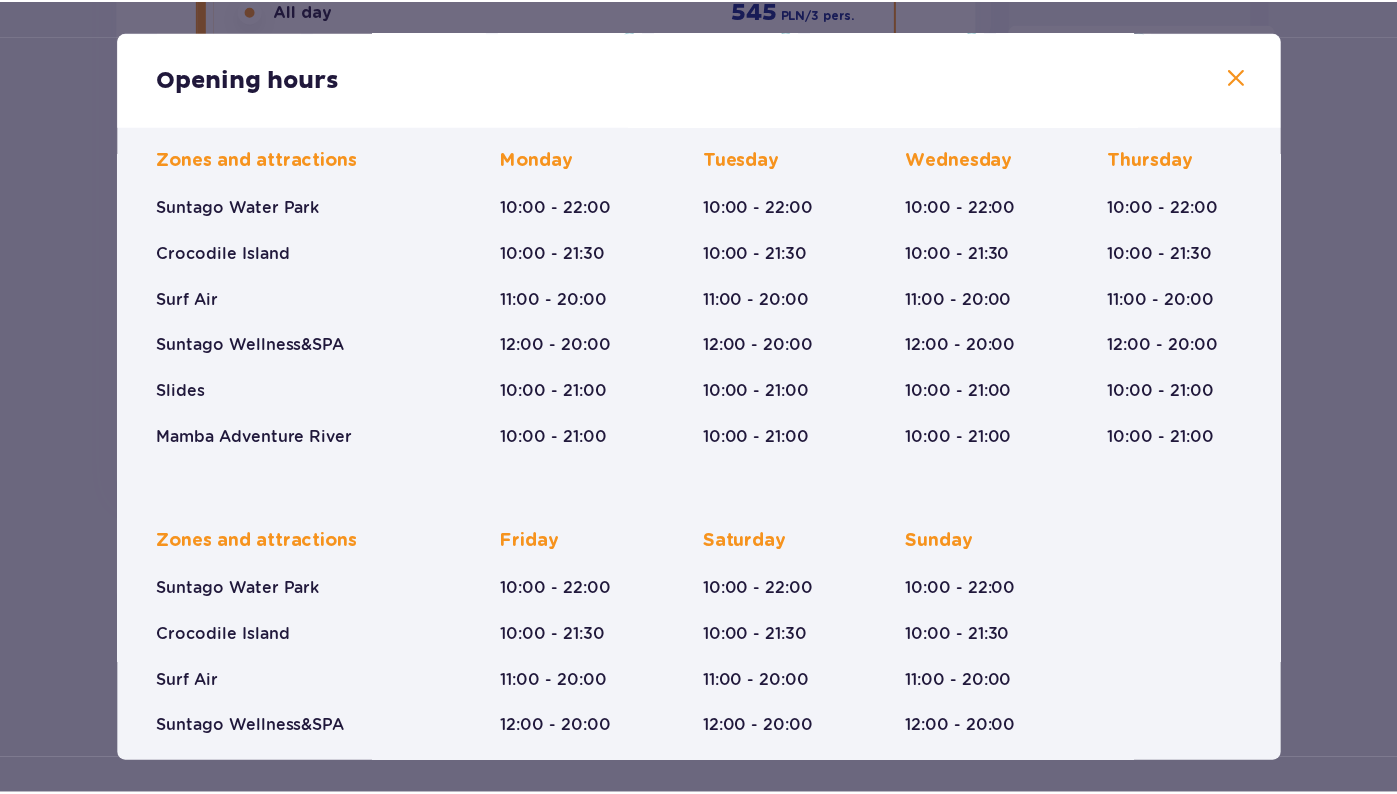 scroll, scrollTop: 0, scrollLeft: 0, axis: both 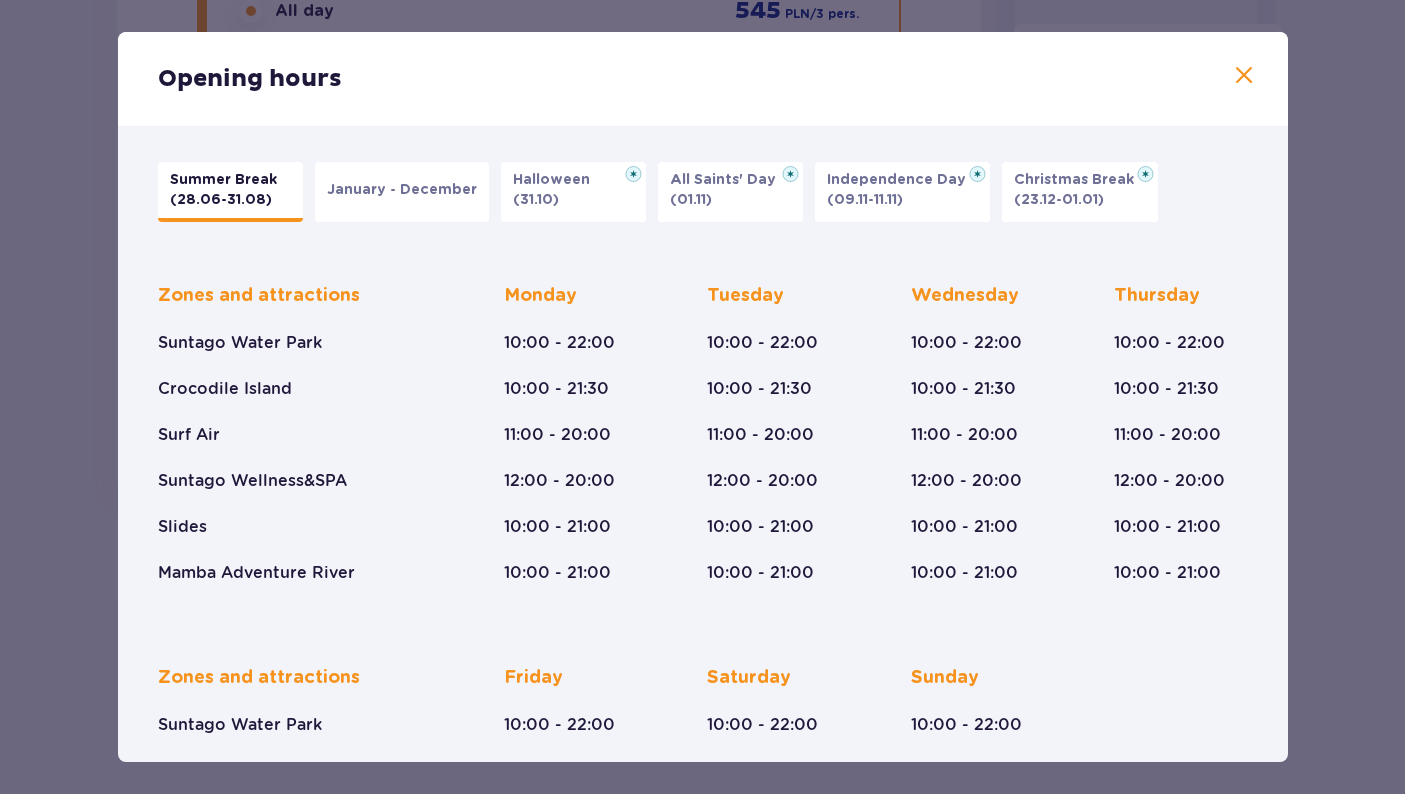 click at bounding box center (1244, 76) 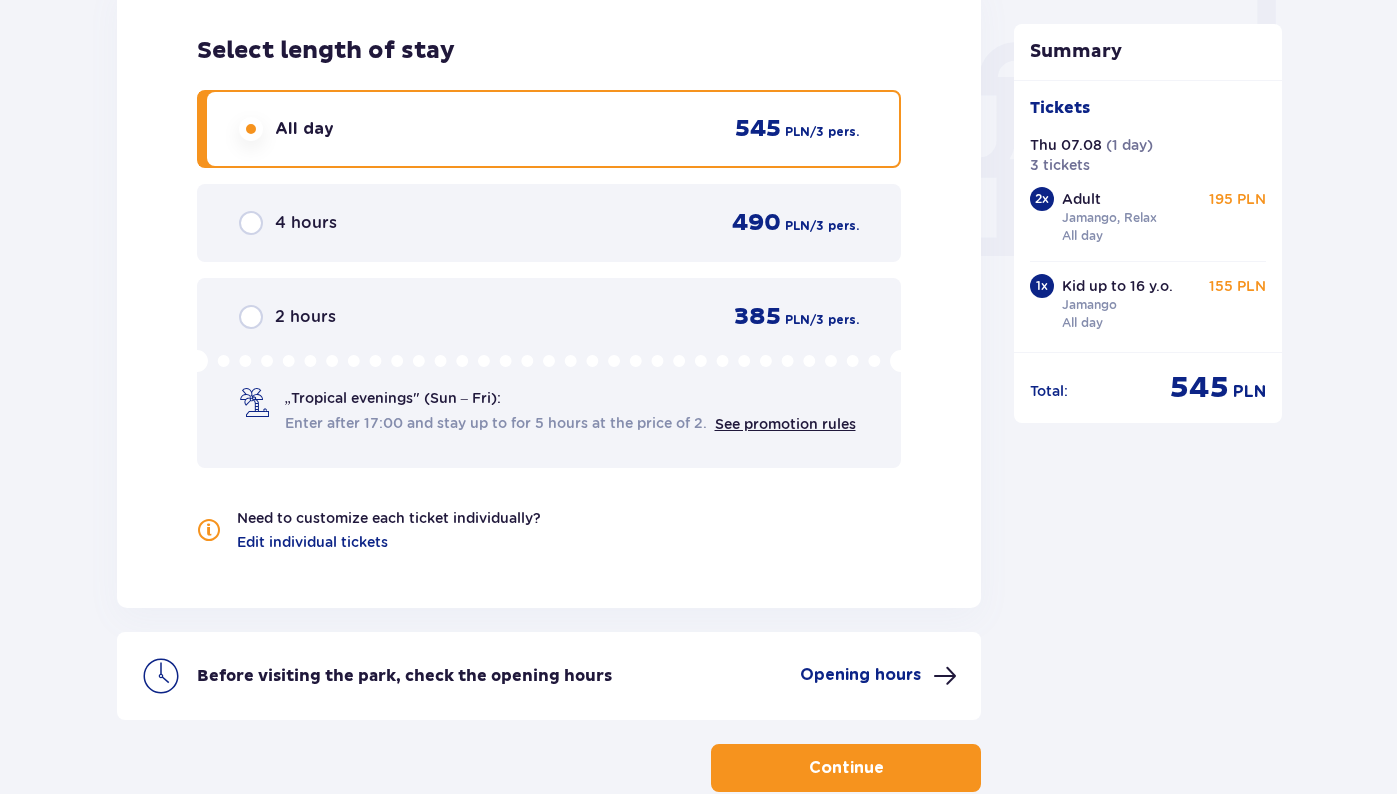 scroll, scrollTop: 1894, scrollLeft: 0, axis: vertical 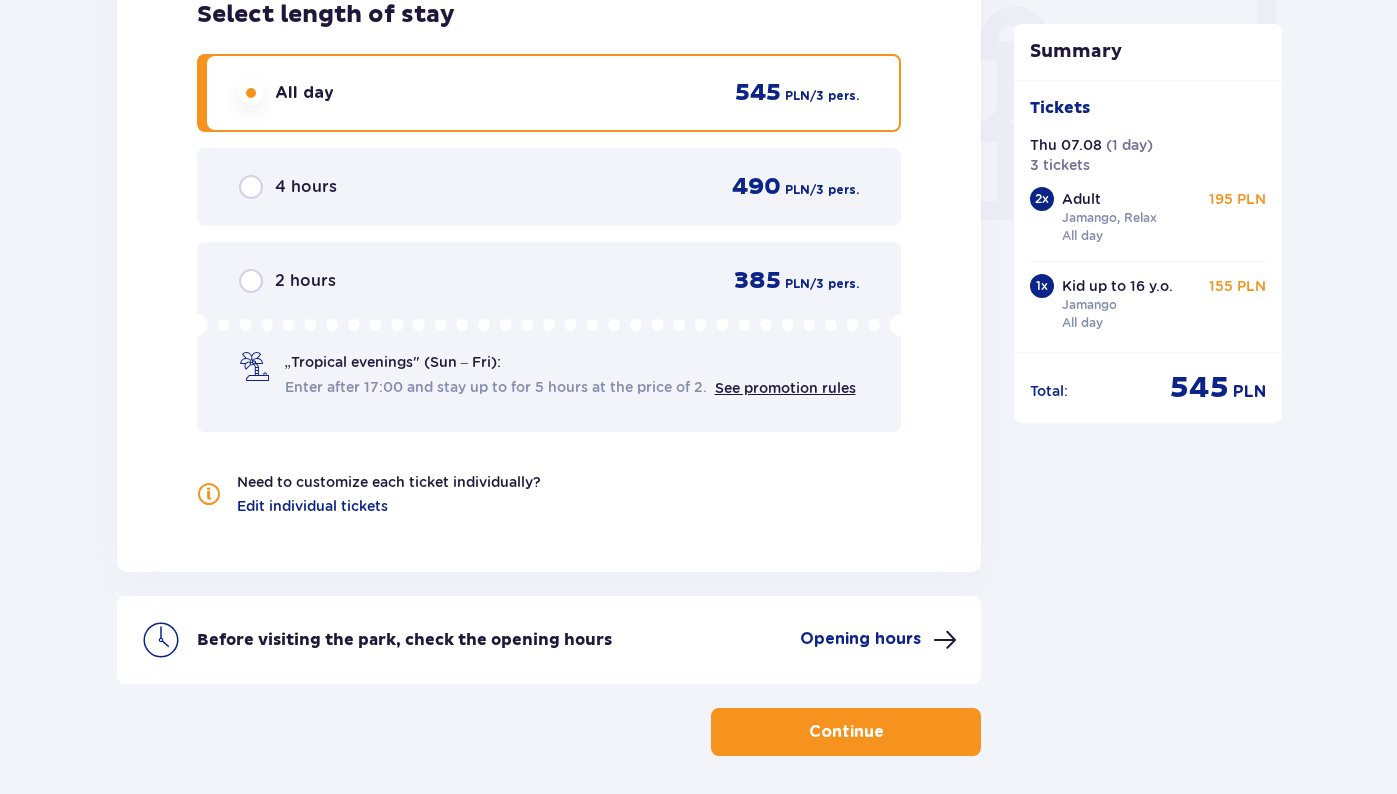 click on "Continue" at bounding box center [846, 732] 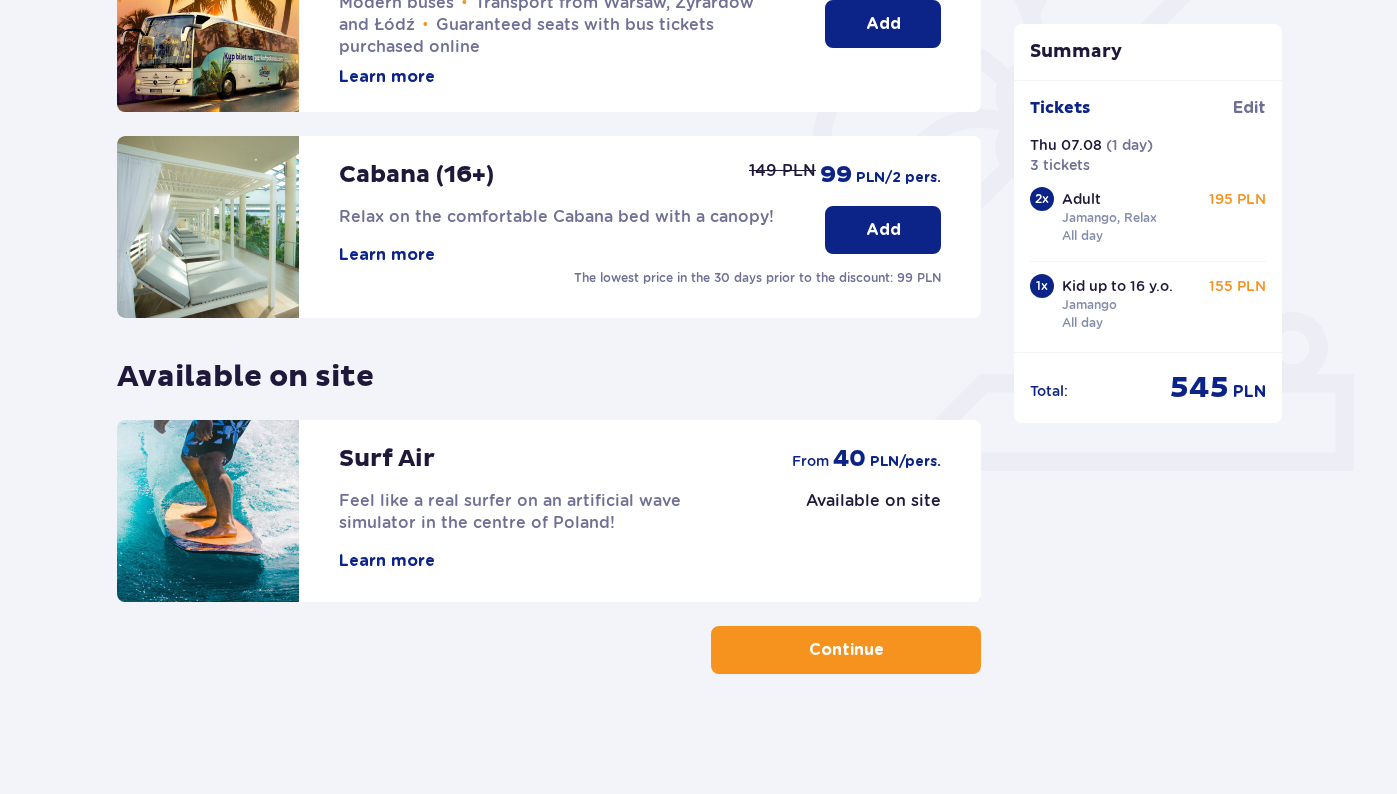 scroll, scrollTop: 562, scrollLeft: 0, axis: vertical 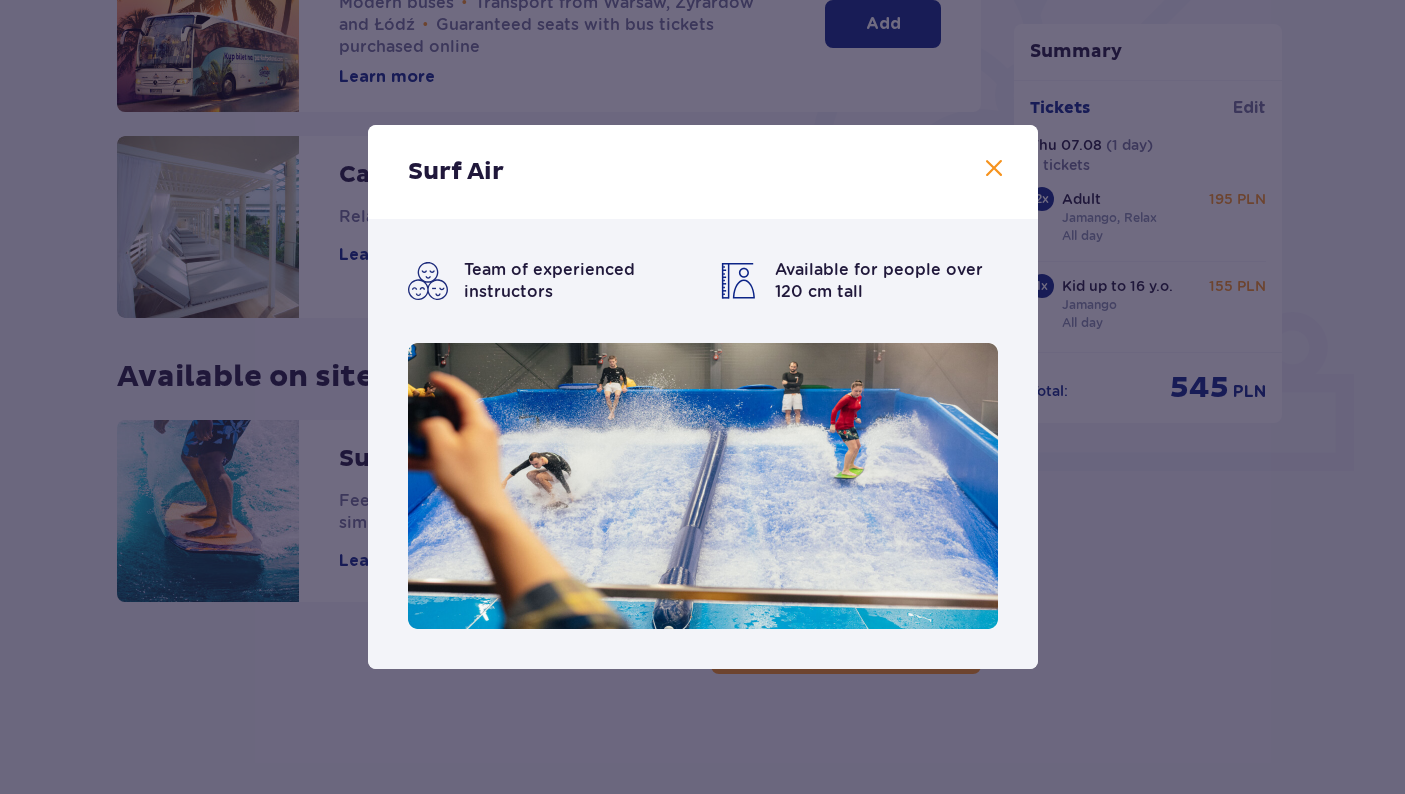 click at bounding box center (994, 169) 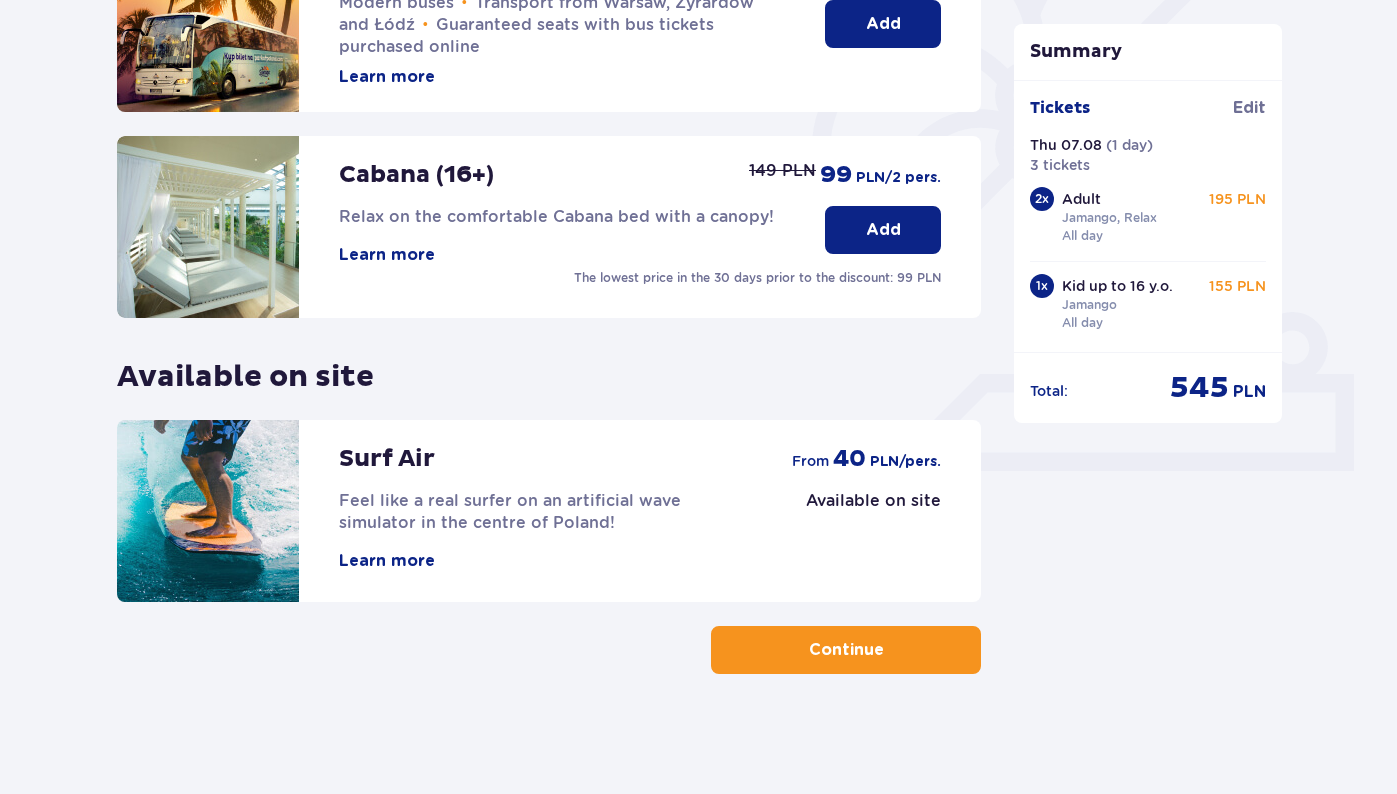 click on "Surf Air Feel like a real surfer on an artificial wave simulator in the centre of Poland! Learn more Available on site from 40 PLN /pers." at bounding box center (549, 511) 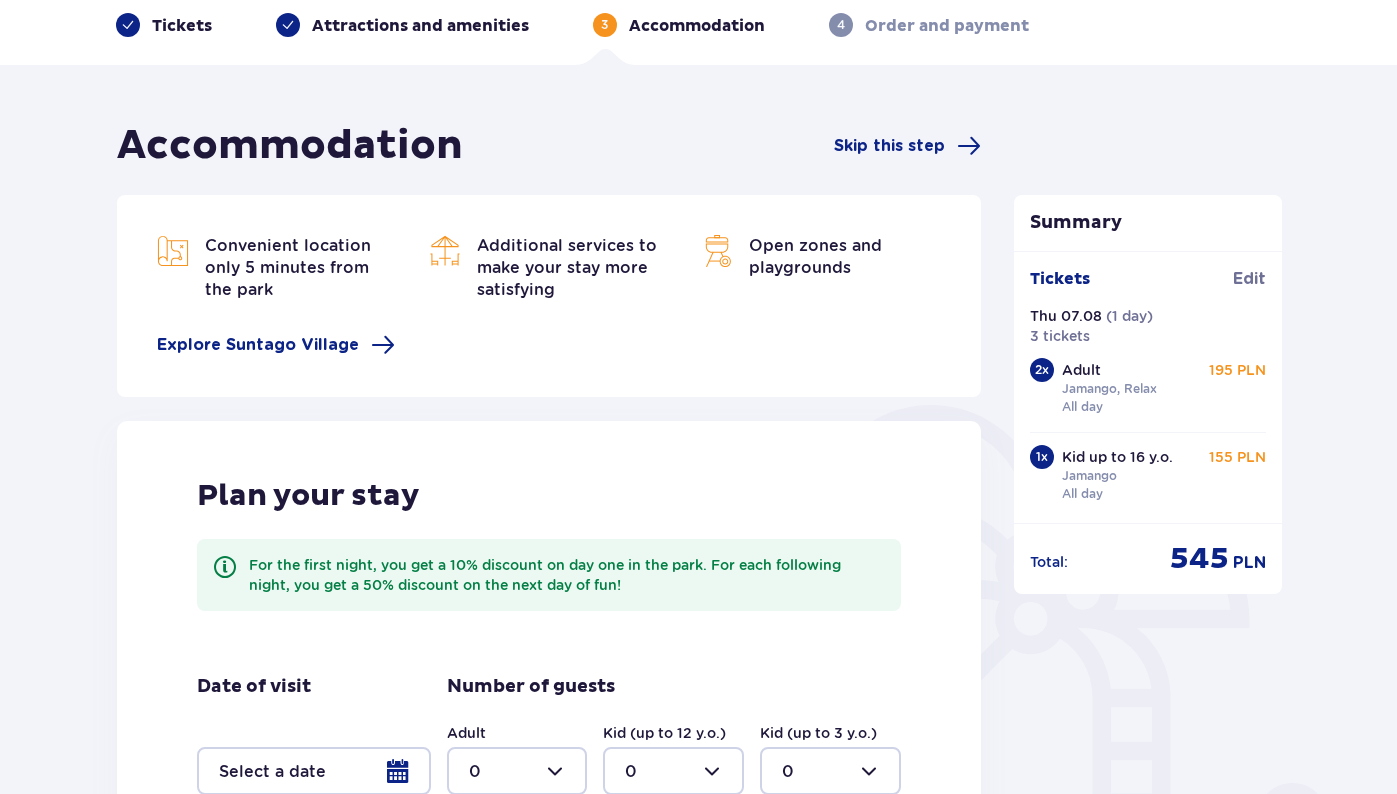 scroll, scrollTop: 143, scrollLeft: 0, axis: vertical 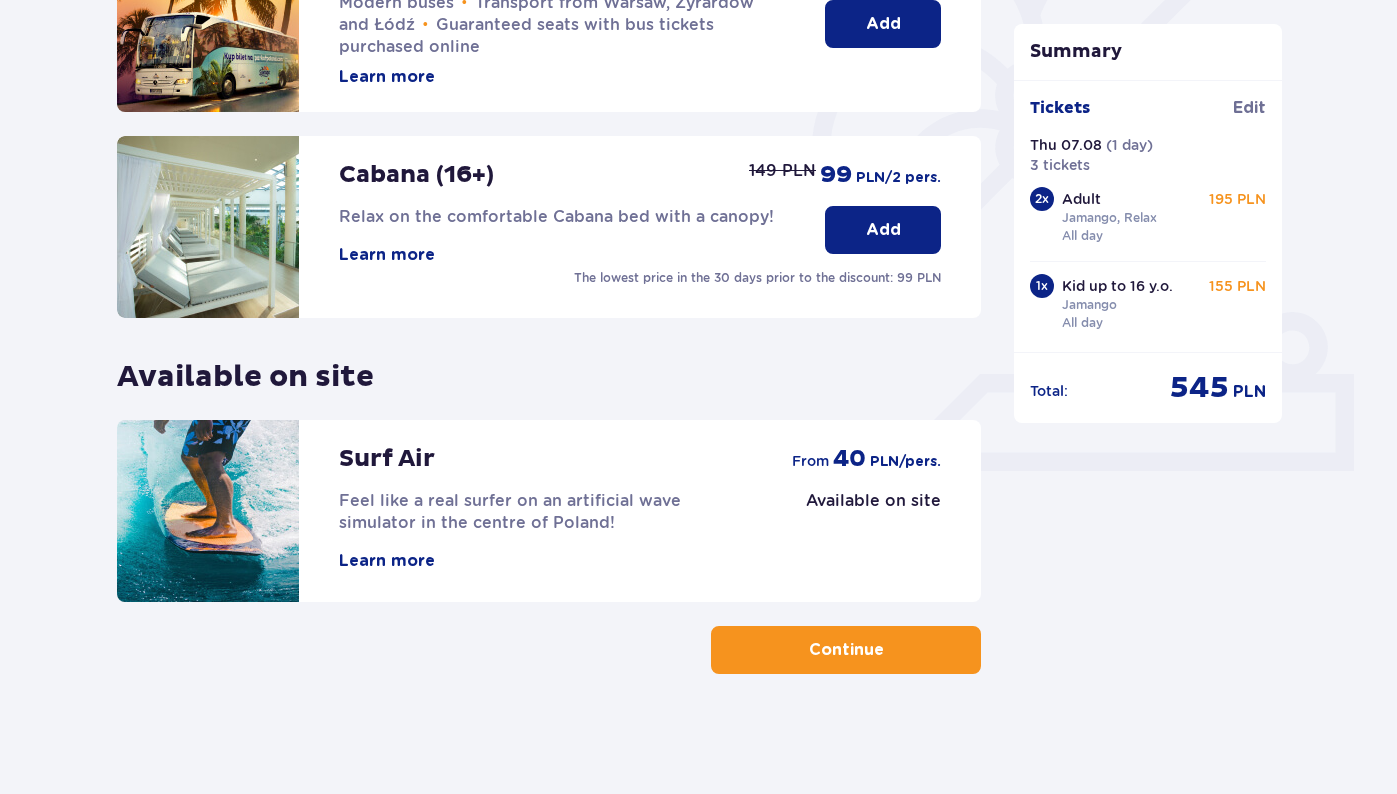 click on "Surf Air" at bounding box center [387, 459] 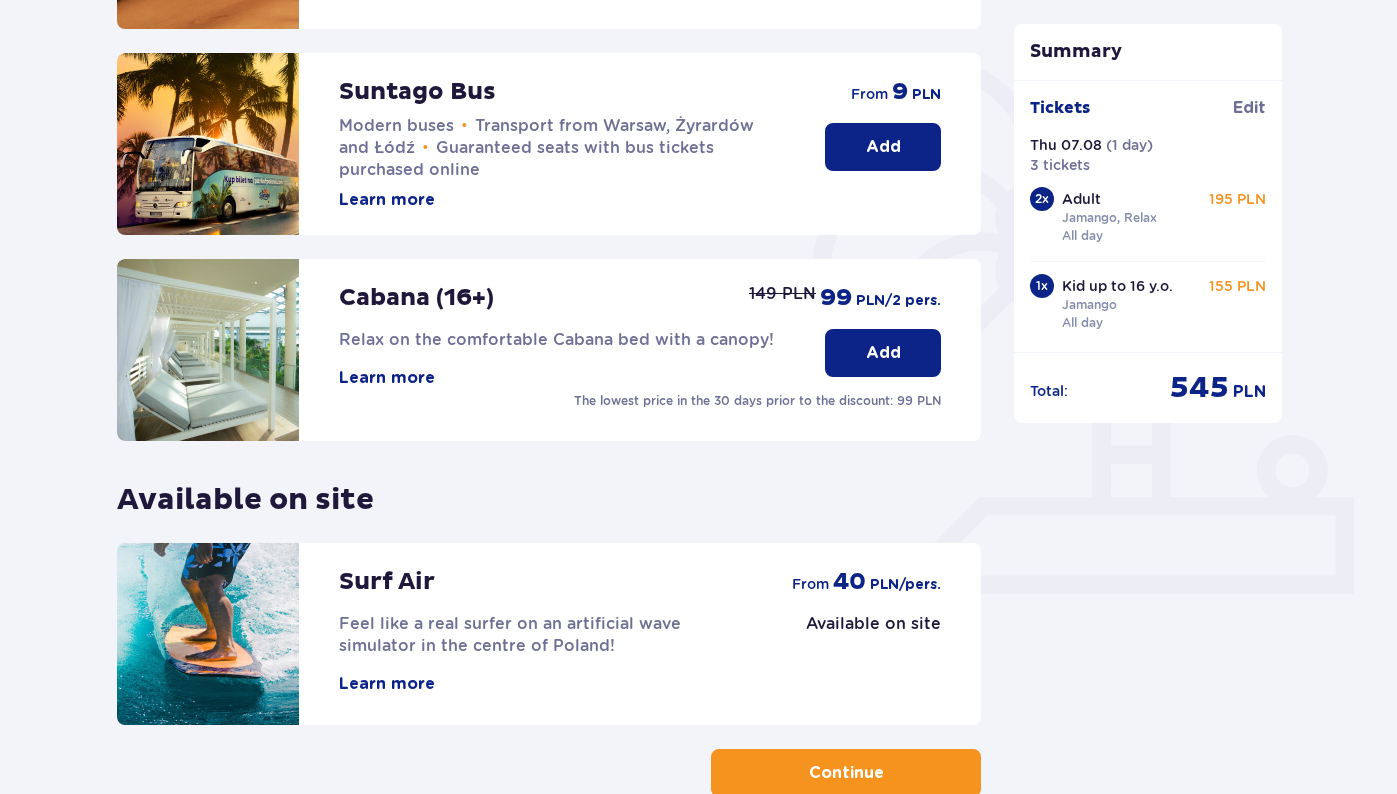 scroll, scrollTop: 452, scrollLeft: 0, axis: vertical 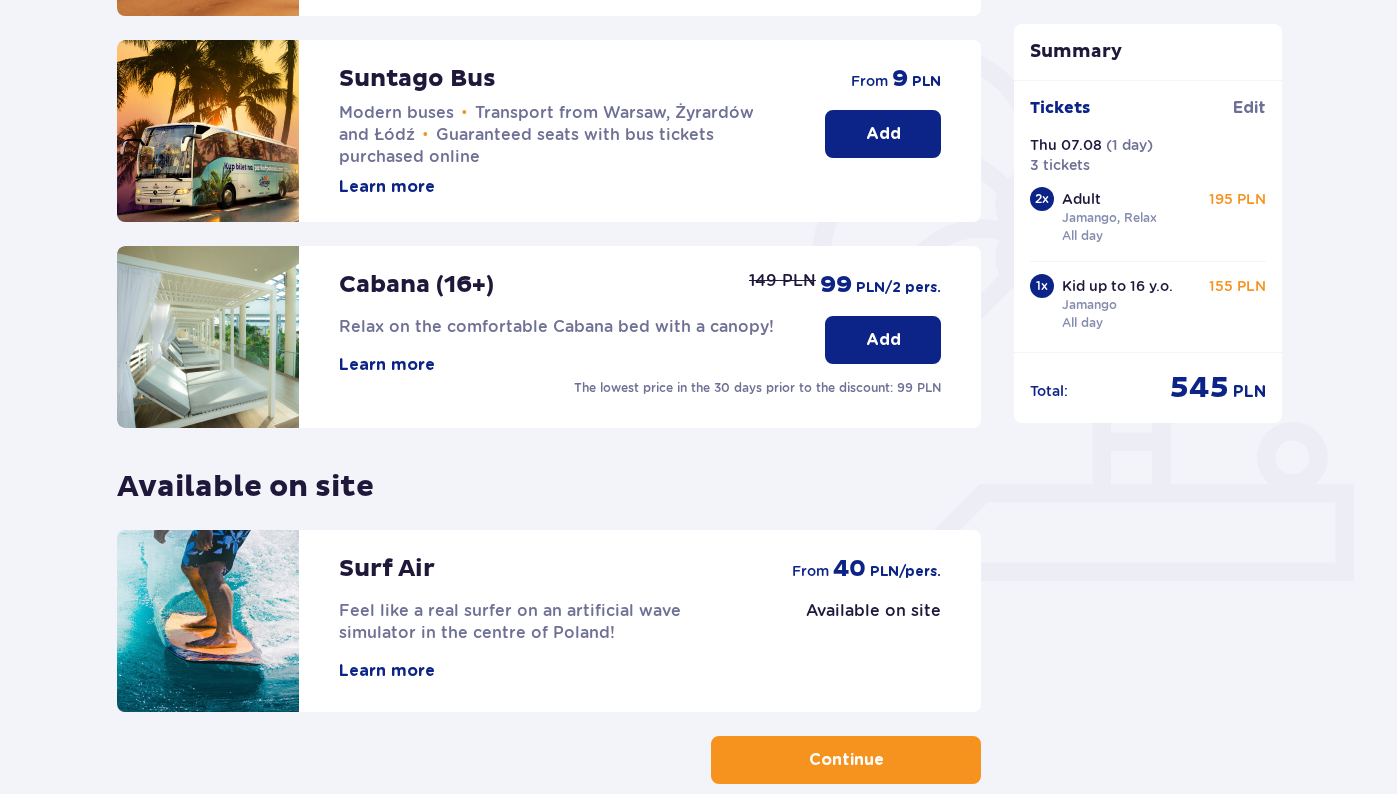click on "Available on site" at bounding box center [873, 611] 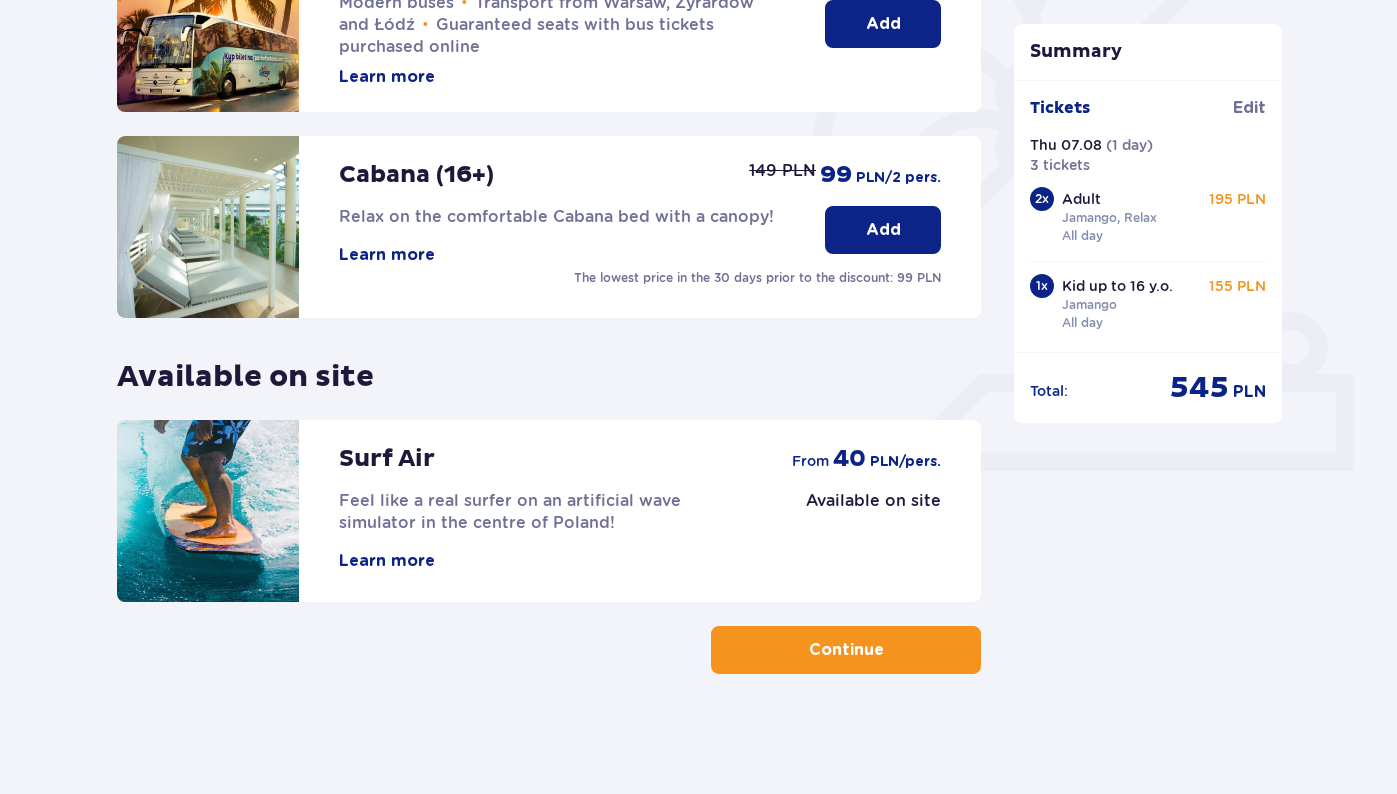 scroll, scrollTop: 562, scrollLeft: 0, axis: vertical 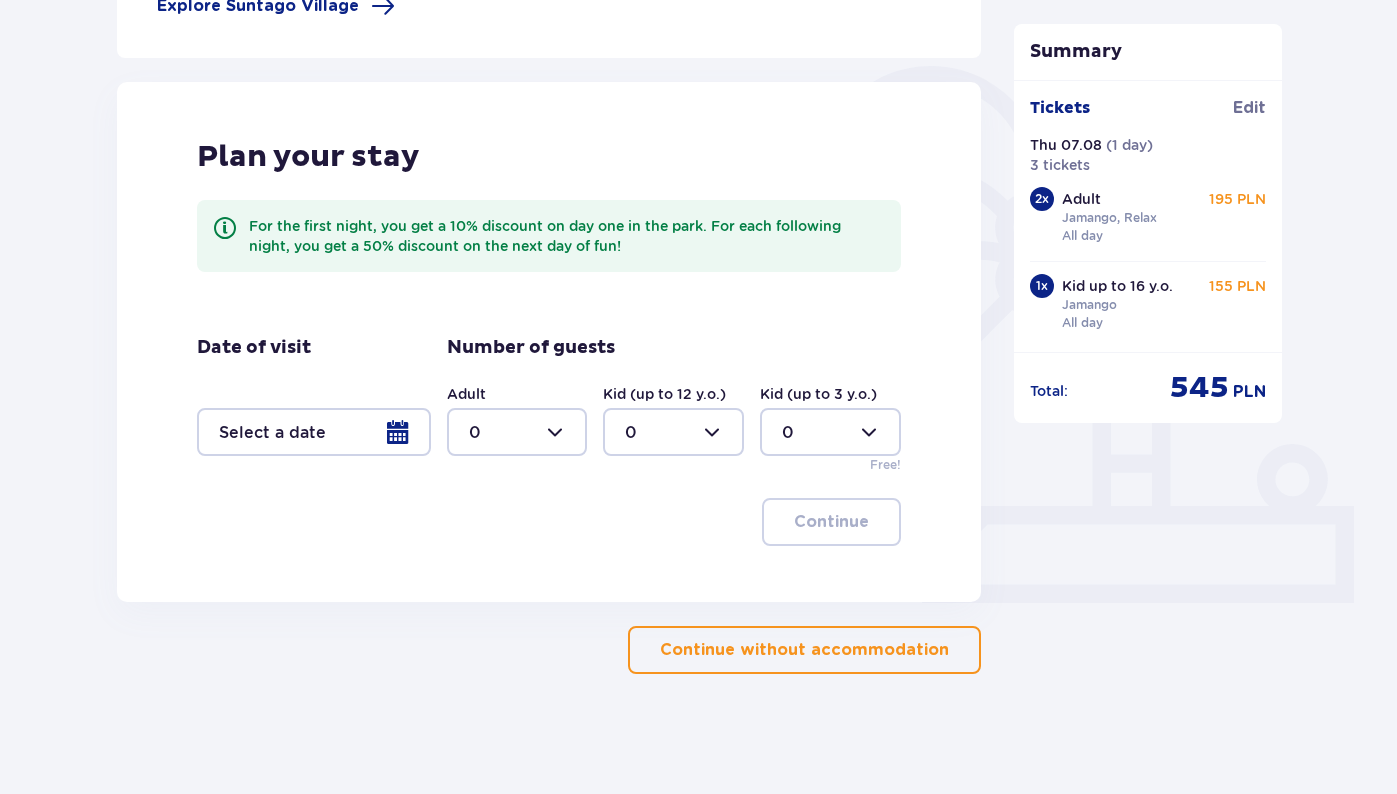 click on "Continue without accommodation" at bounding box center [804, 650] 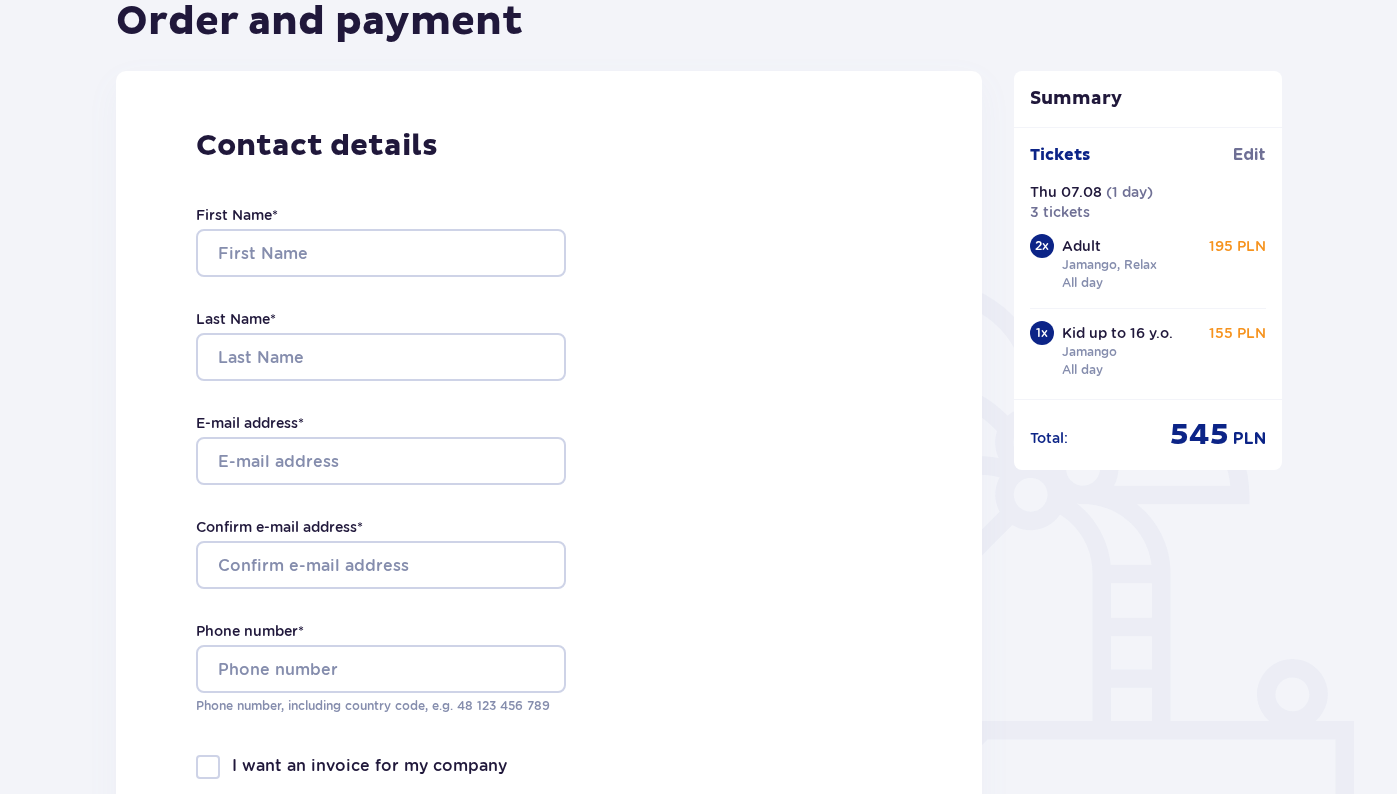 scroll, scrollTop: 248, scrollLeft: 0, axis: vertical 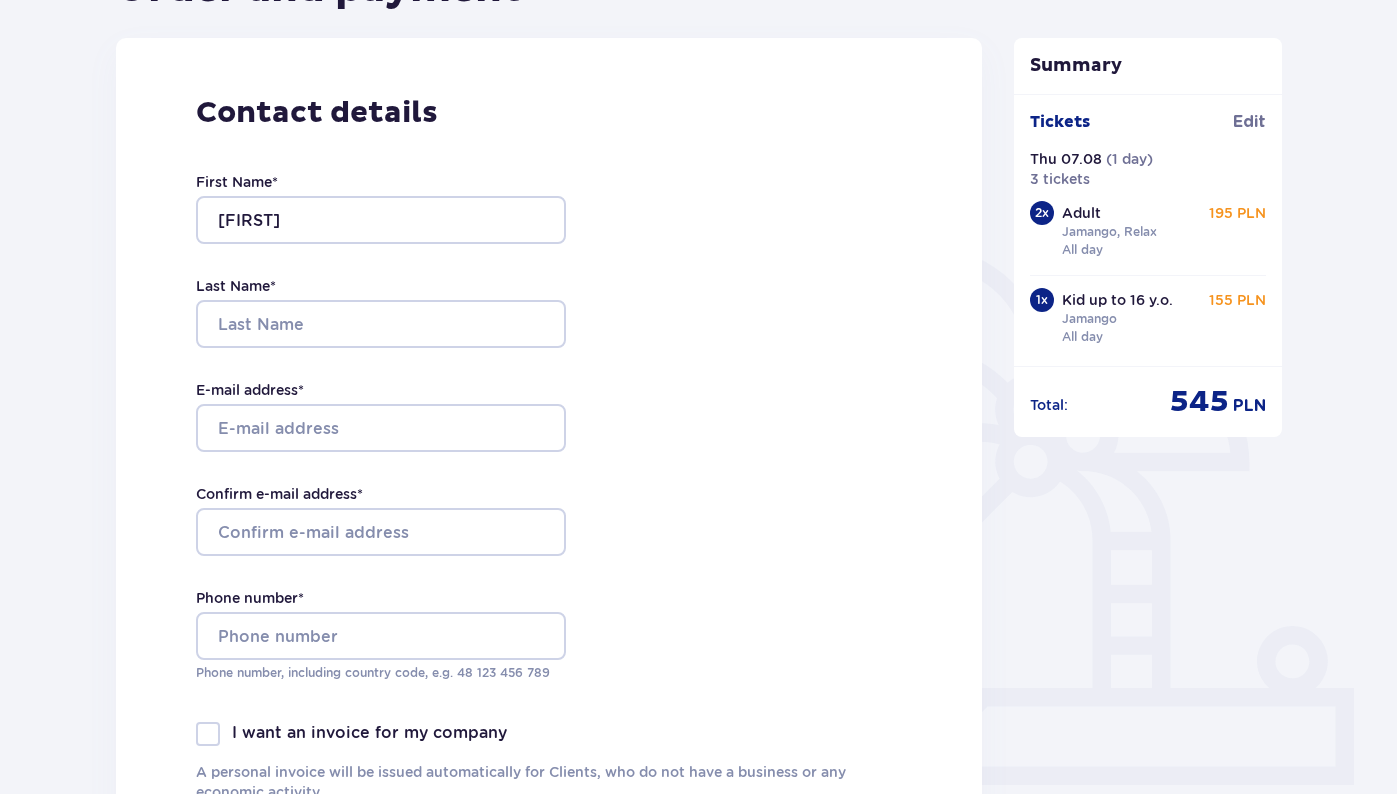 type on "Luiza" 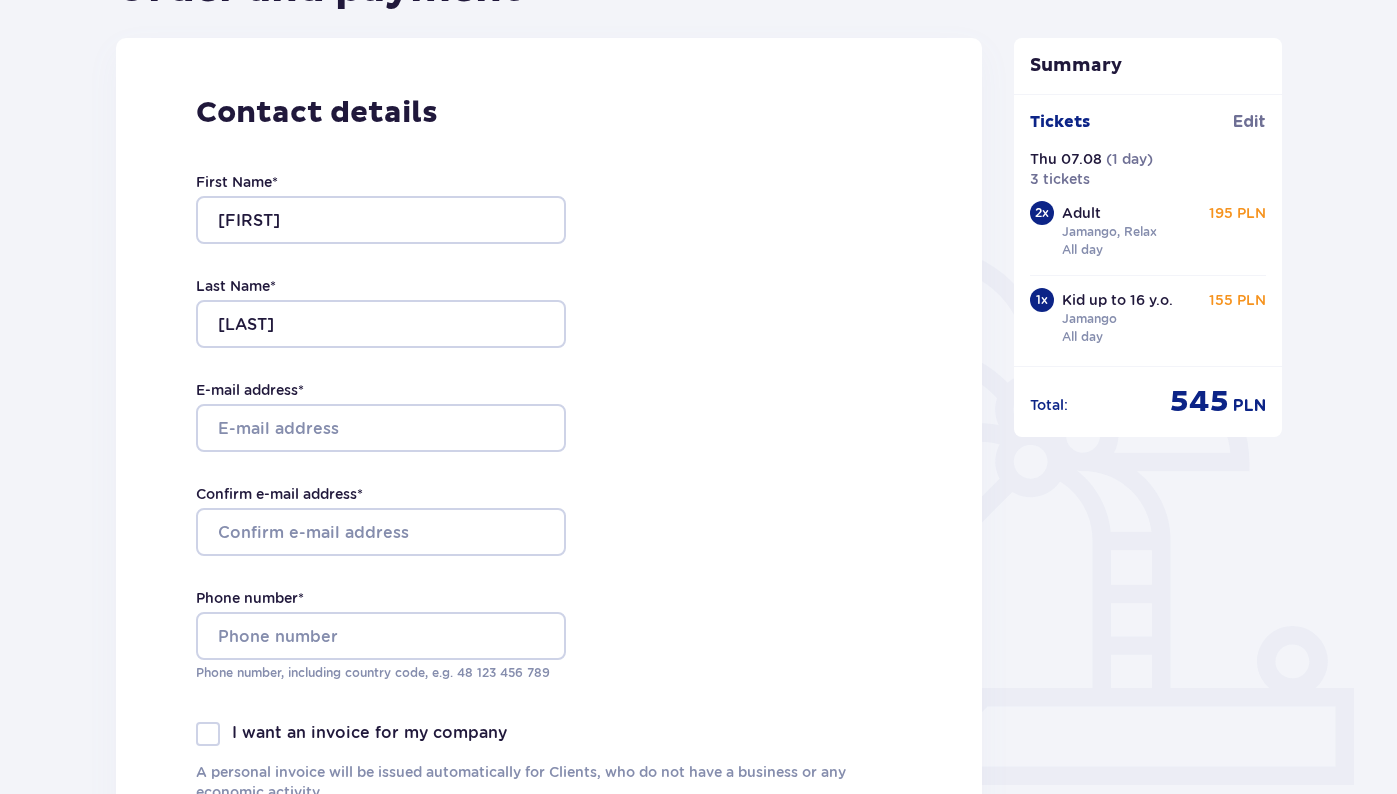 type on "Jedlina" 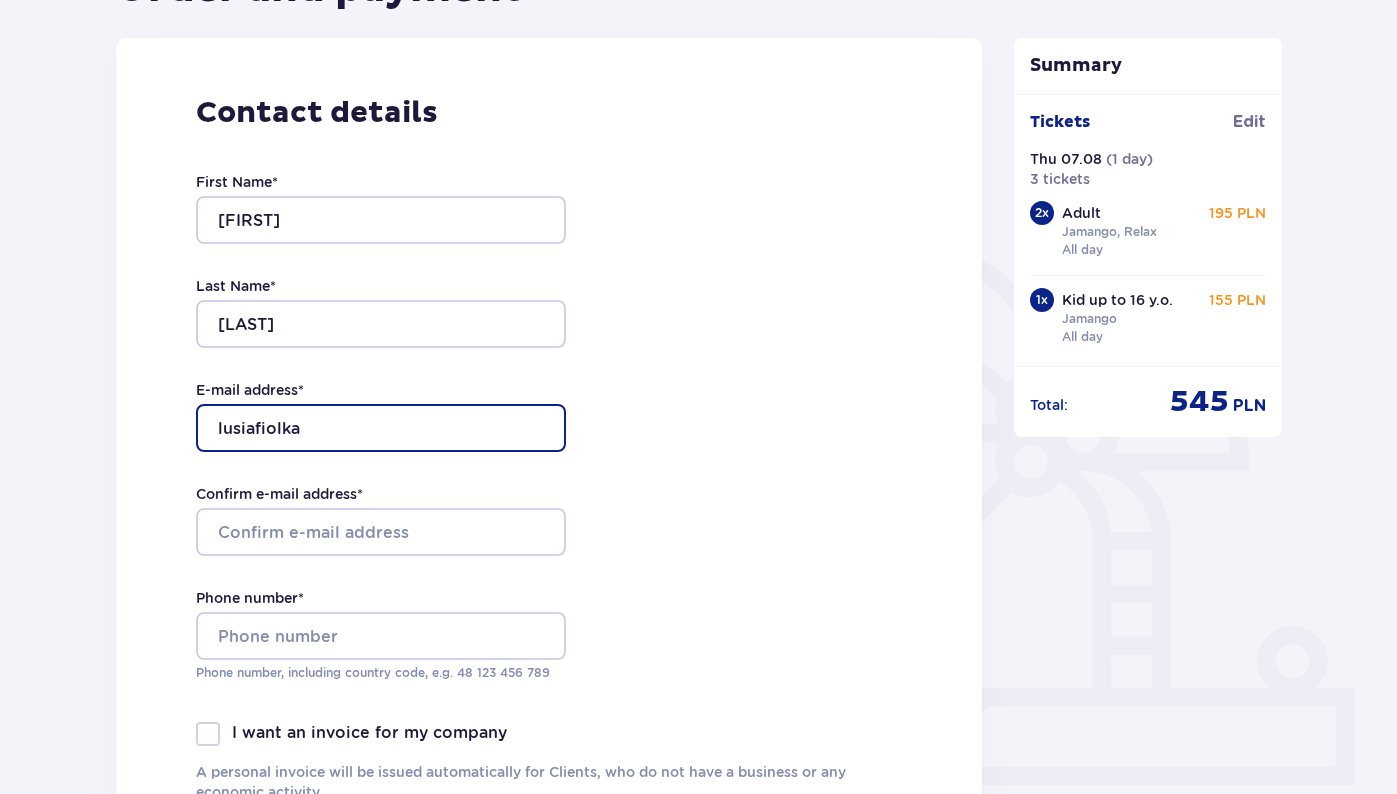 type on "lusiafiolka@" 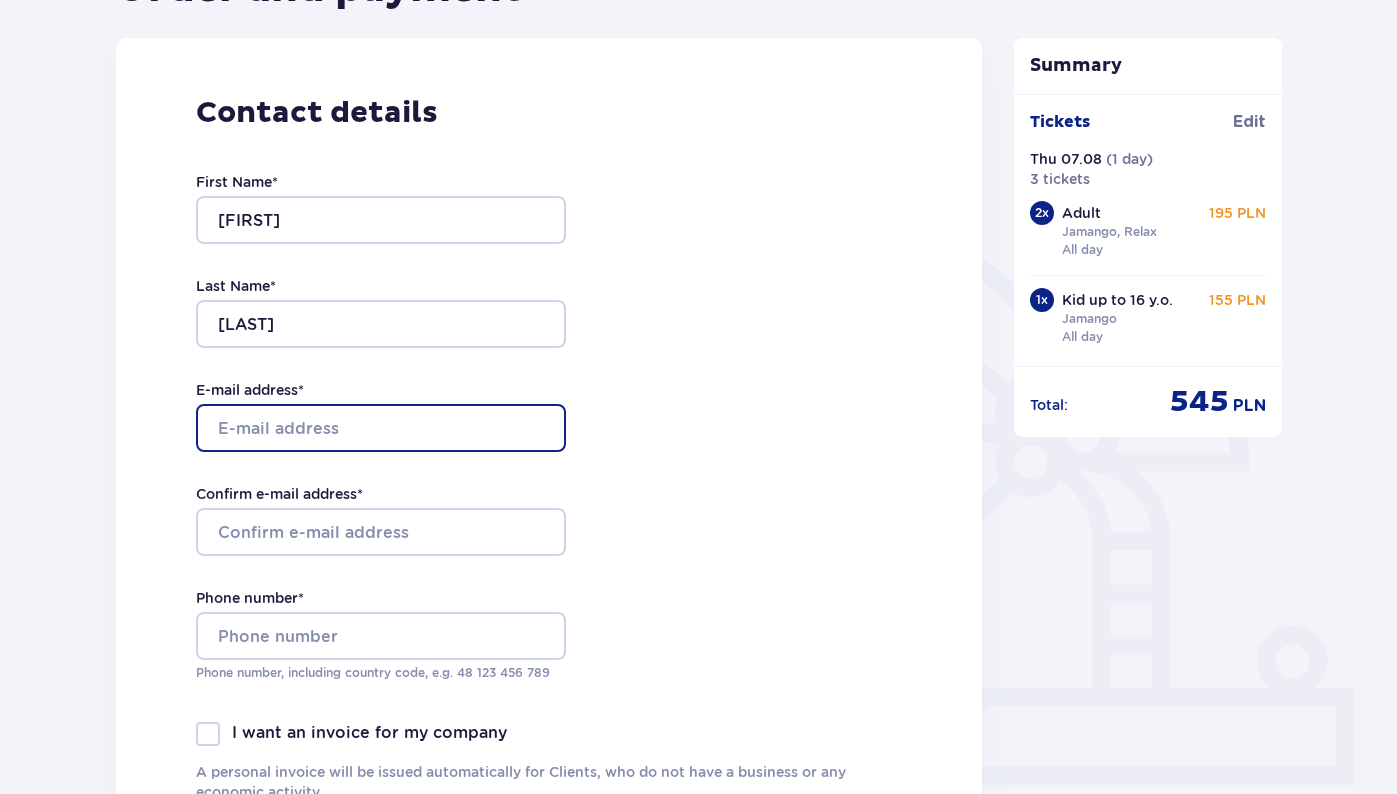 type on "lusiafiolka@wp.pl" 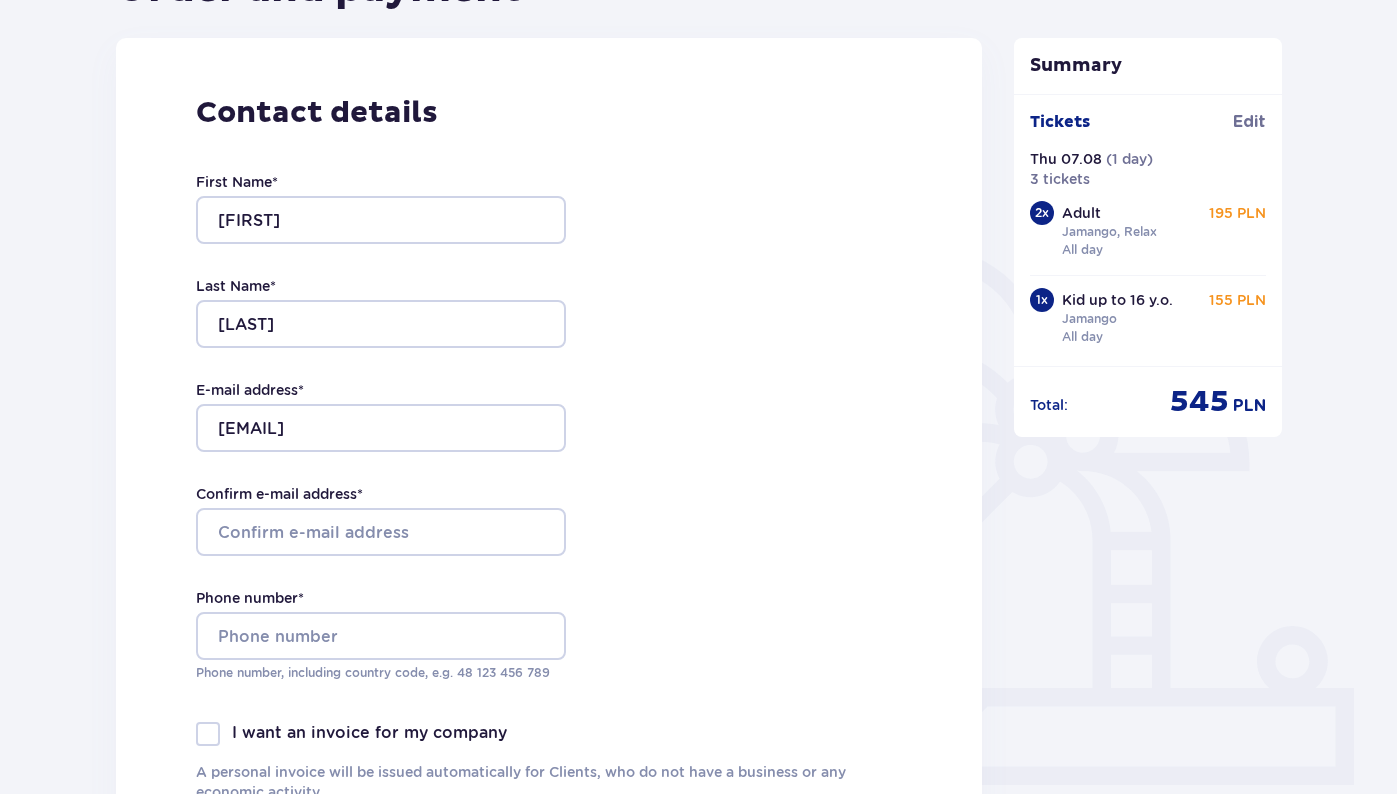 click on "Contact details First Name * Luiza Last Name * Jedlina E-mail address * lusiafiolka@wp.pl Confirm e-mail address * Phone number * Phone number, including country code, e.g. 48 ​123 ​456 ​789 I want an invoice for my company A personal invoice will be issued automatically for Clients, who do not have a business or any economic activity. Add your address to personal invoice" at bounding box center [549, 458] 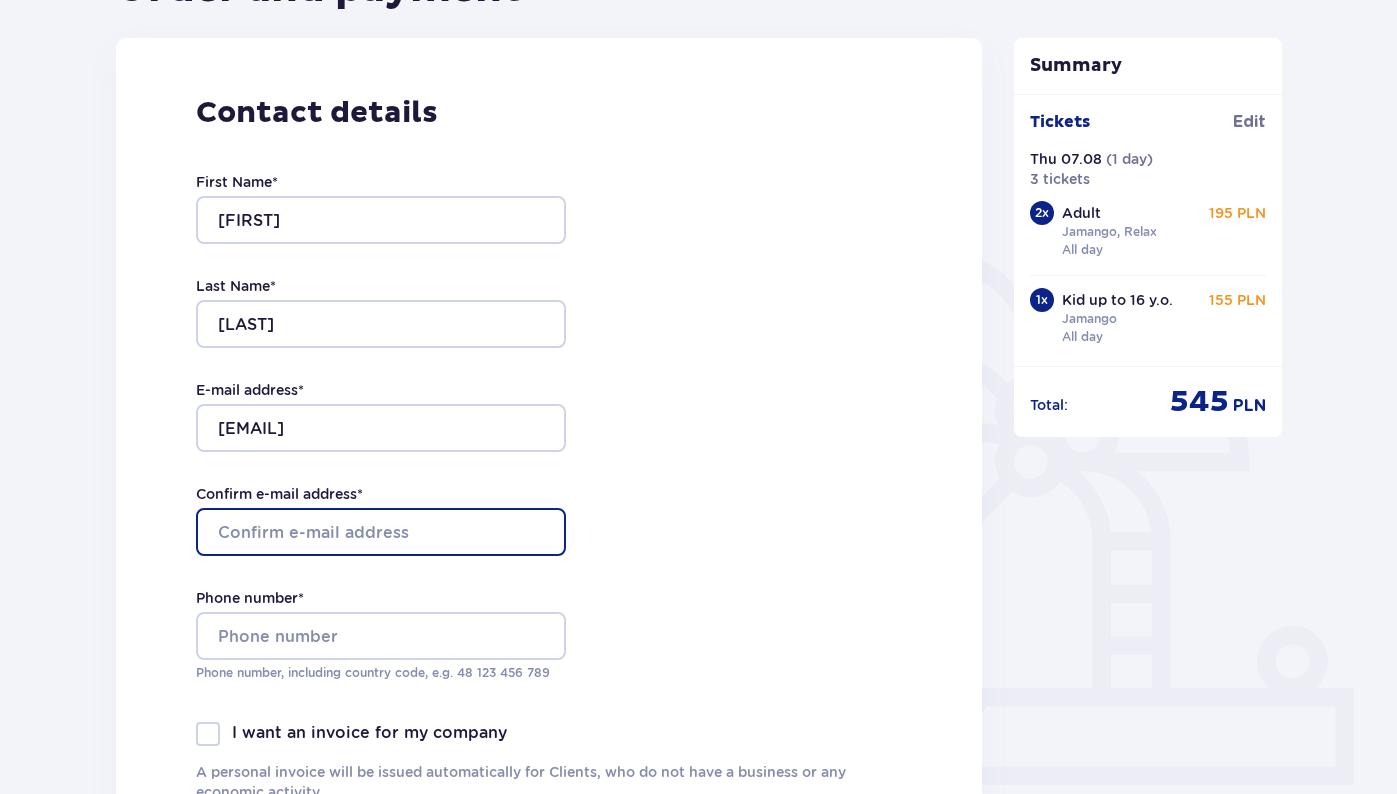 type on "lusiafiolka@wp.pl" 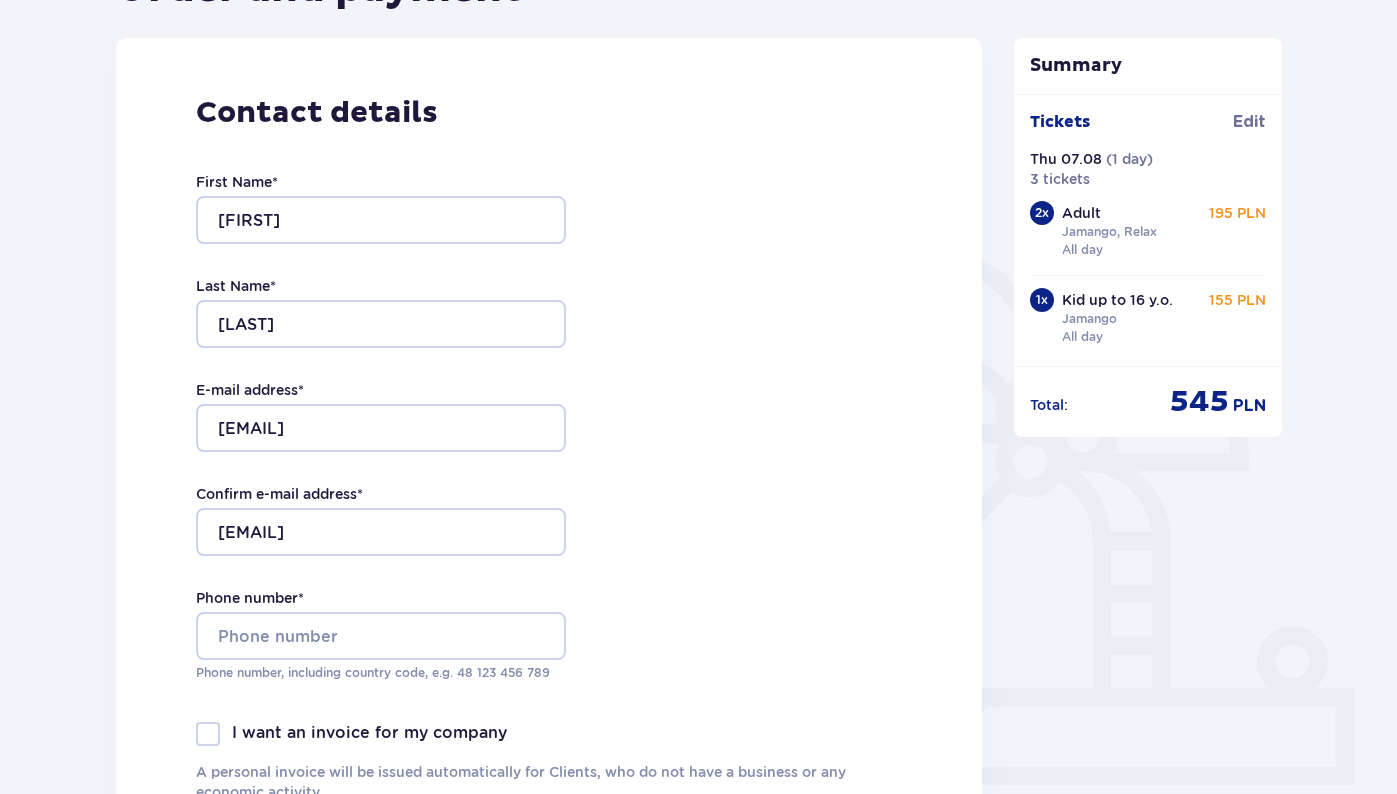 click on "Contact details First Name * Luiza Last Name * Jedlina E-mail address * lusiafiolka@wp.pl Confirm e-mail address * lusiafiolka@wp.pl Phone number * Phone number, including country code, e.g. 48 ​123 ​456 ​789 I want an invoice for my company A personal invoice will be issued automatically for Clients, who do not have a business or any economic activity. Add your address to personal invoice" at bounding box center (549, 458) 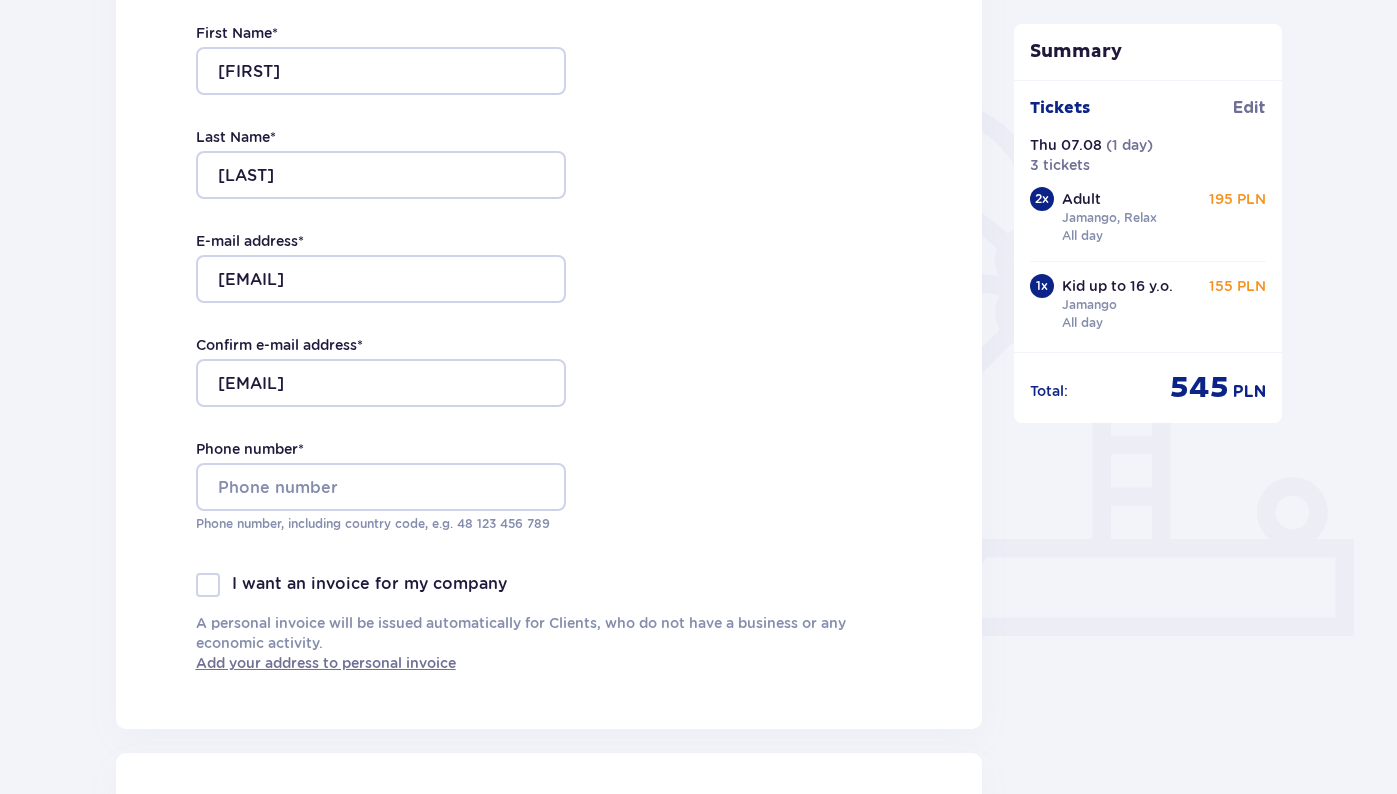 scroll, scrollTop: 455, scrollLeft: 0, axis: vertical 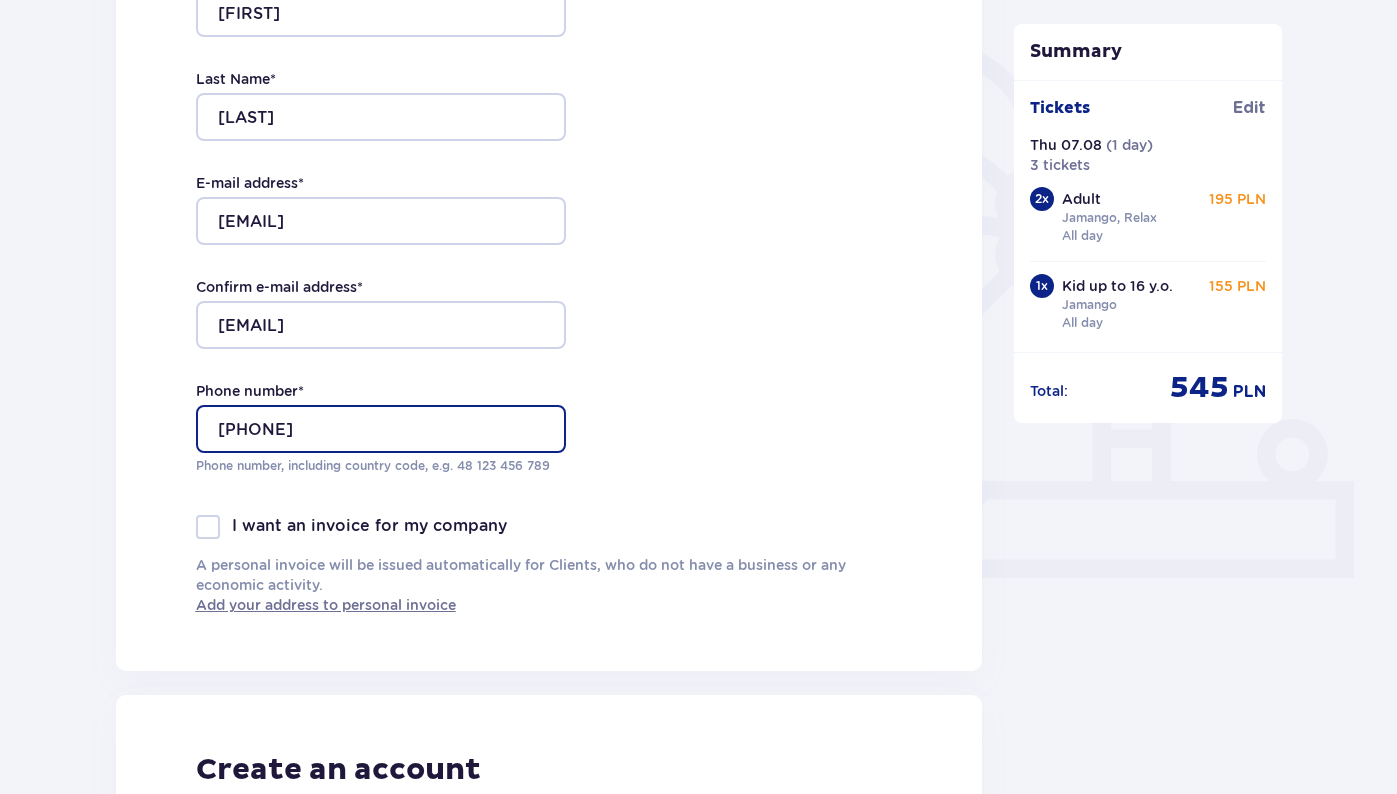 type on "888689663" 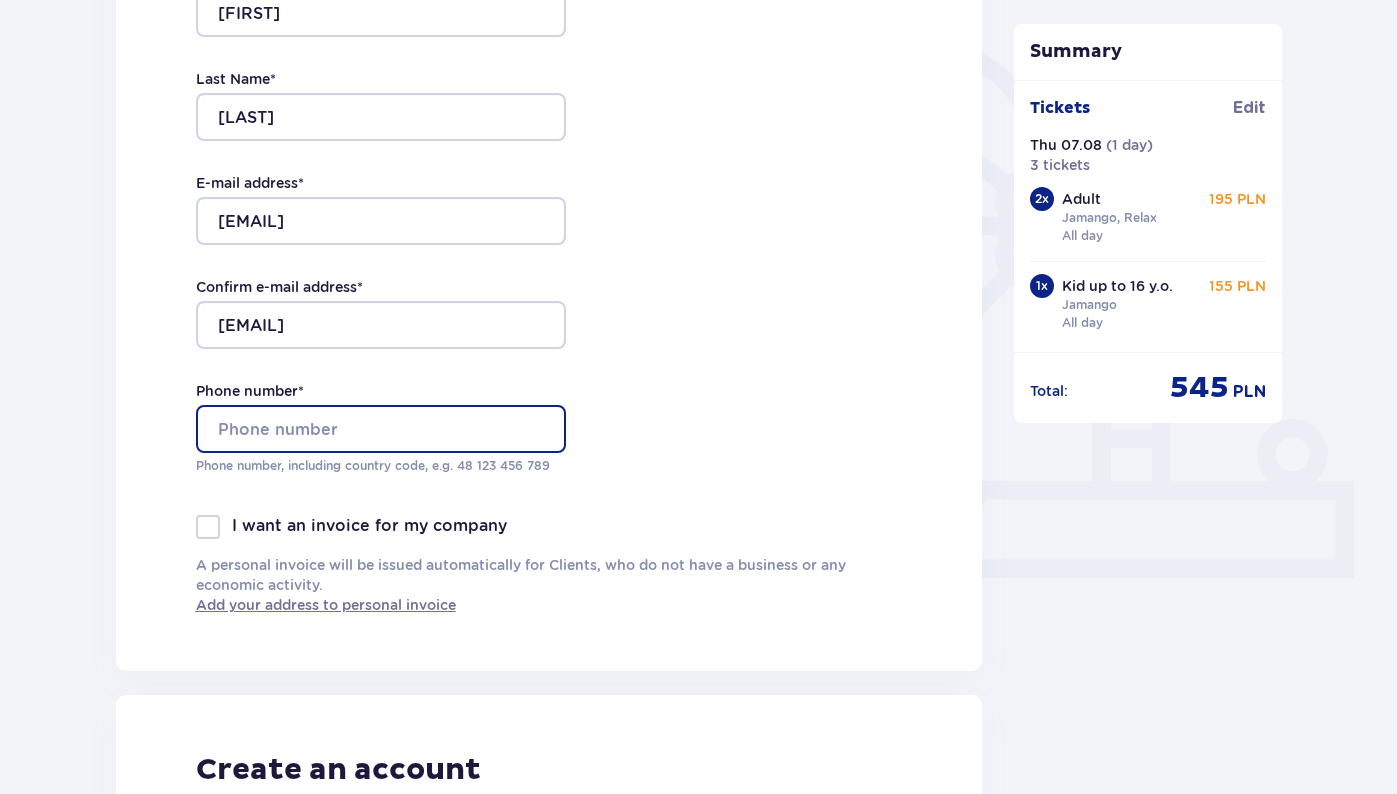 type on "888689663" 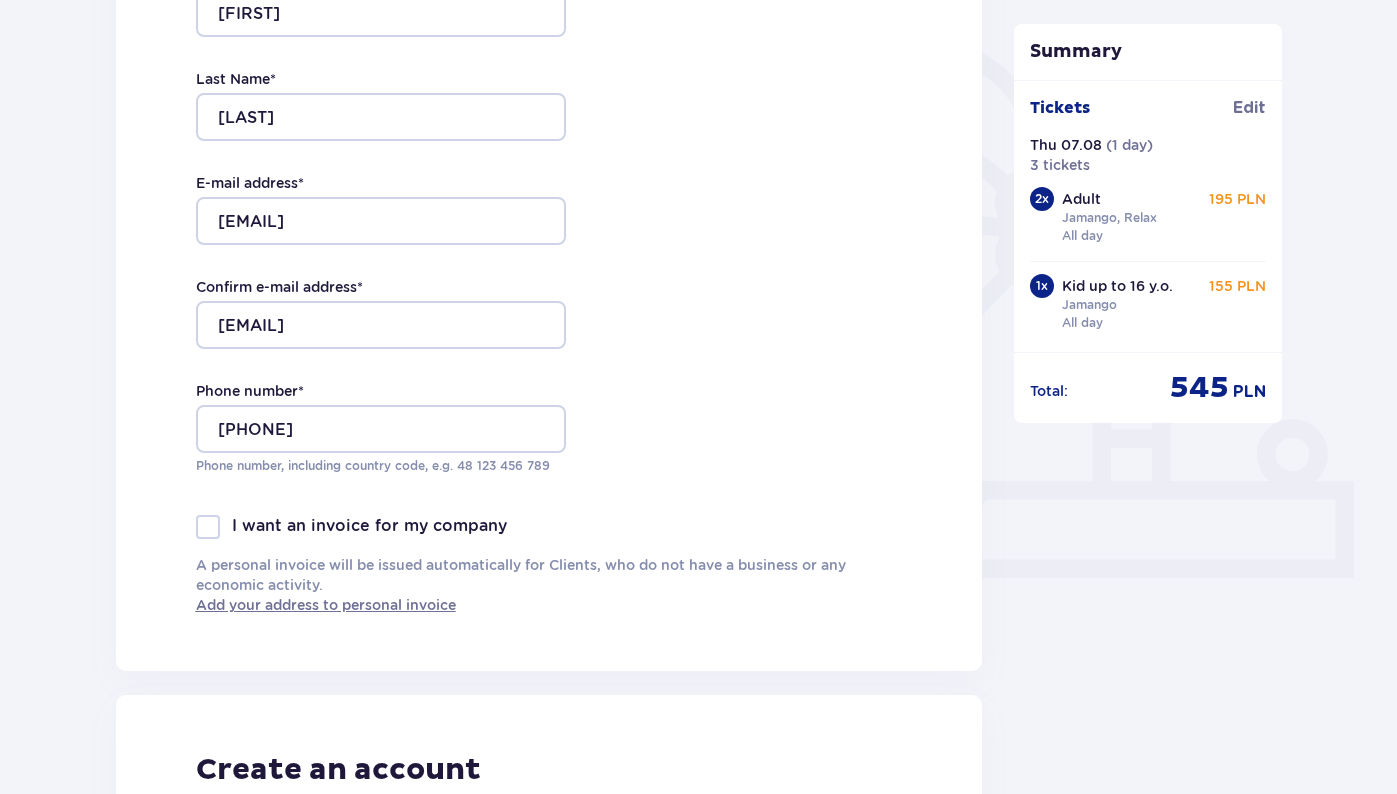 click on "Contact details First Name * Luiza Last Name * Jedlina E-mail address * lusiafiolka@wp.pl Confirm e-mail address * lusiafiolka@wp.pl Phone number * 888689663 Phone number, including country code, e.g. 48 ​123 ​456 ​789 I want an invoice for my company A personal invoice will be issued automatically for Clients, who do not have a business or any economic activity. Add your address to personal invoice" at bounding box center [549, 251] 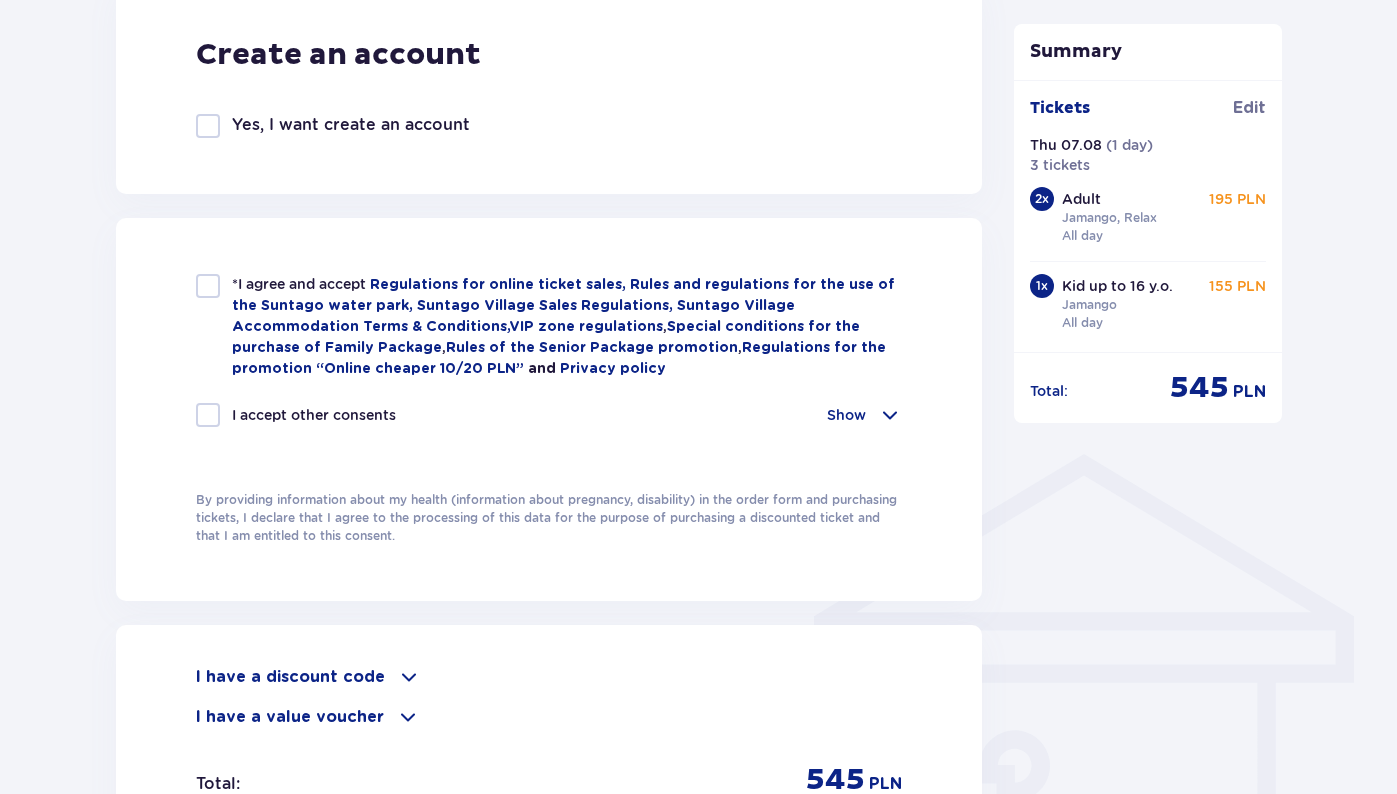 scroll, scrollTop: 1191, scrollLeft: 0, axis: vertical 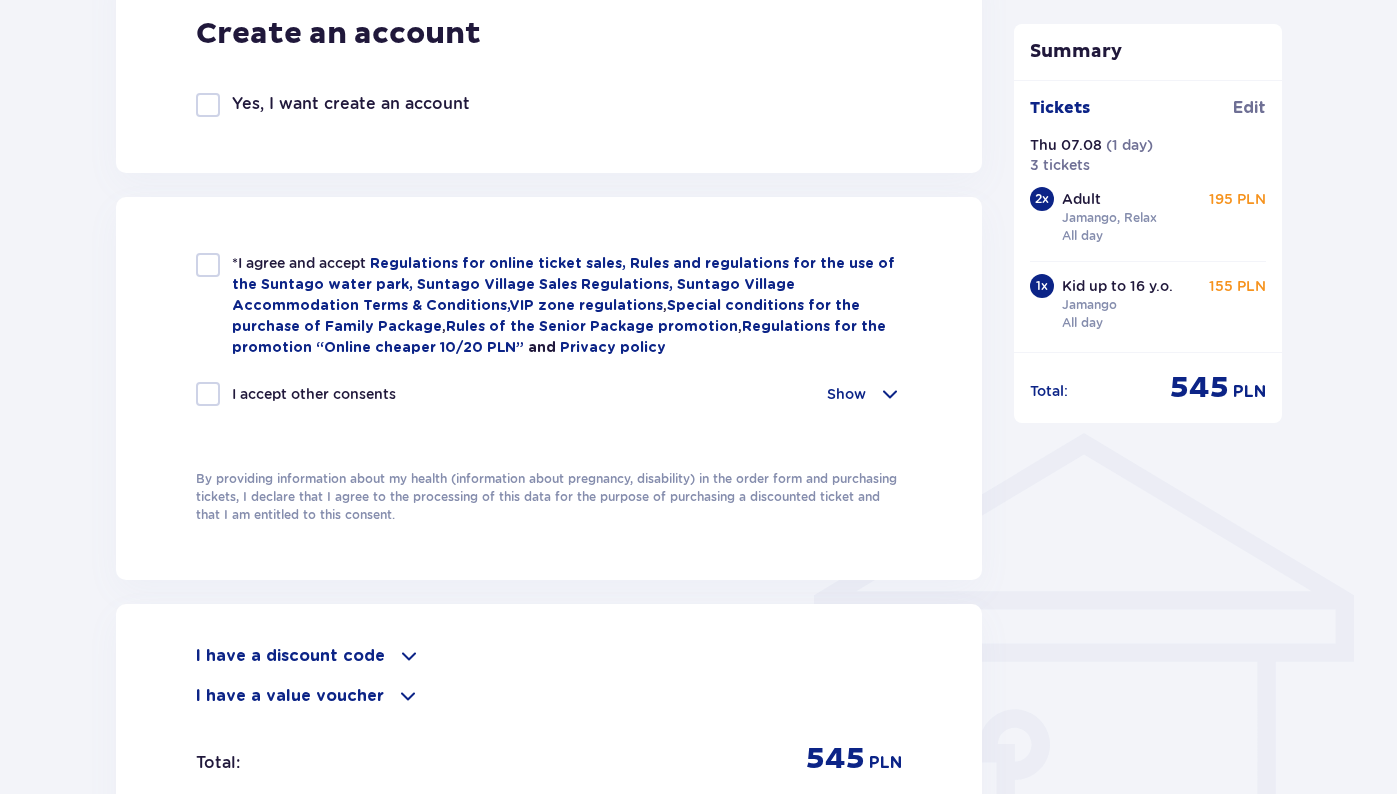 click at bounding box center (208, 265) 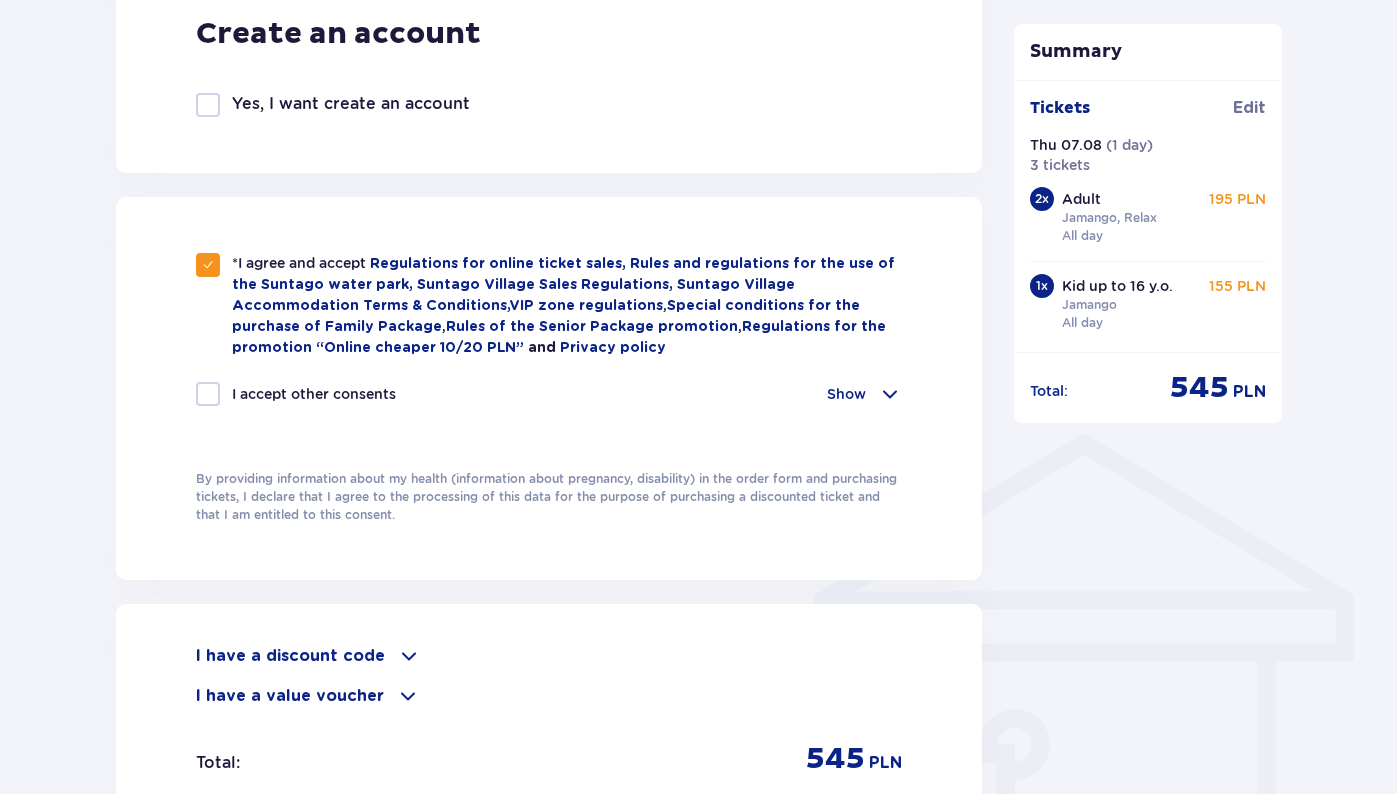 click at bounding box center (208, 394) 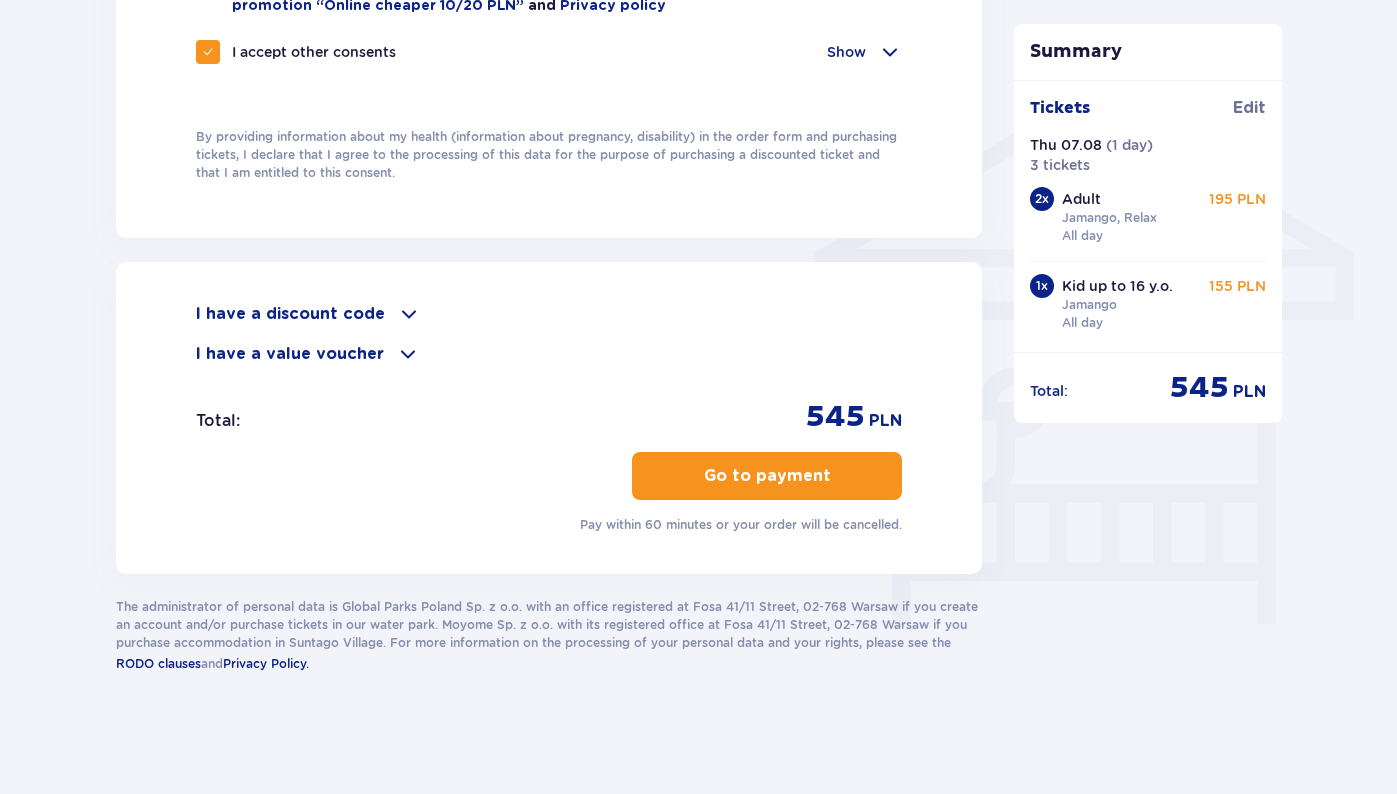scroll, scrollTop: 1533, scrollLeft: 0, axis: vertical 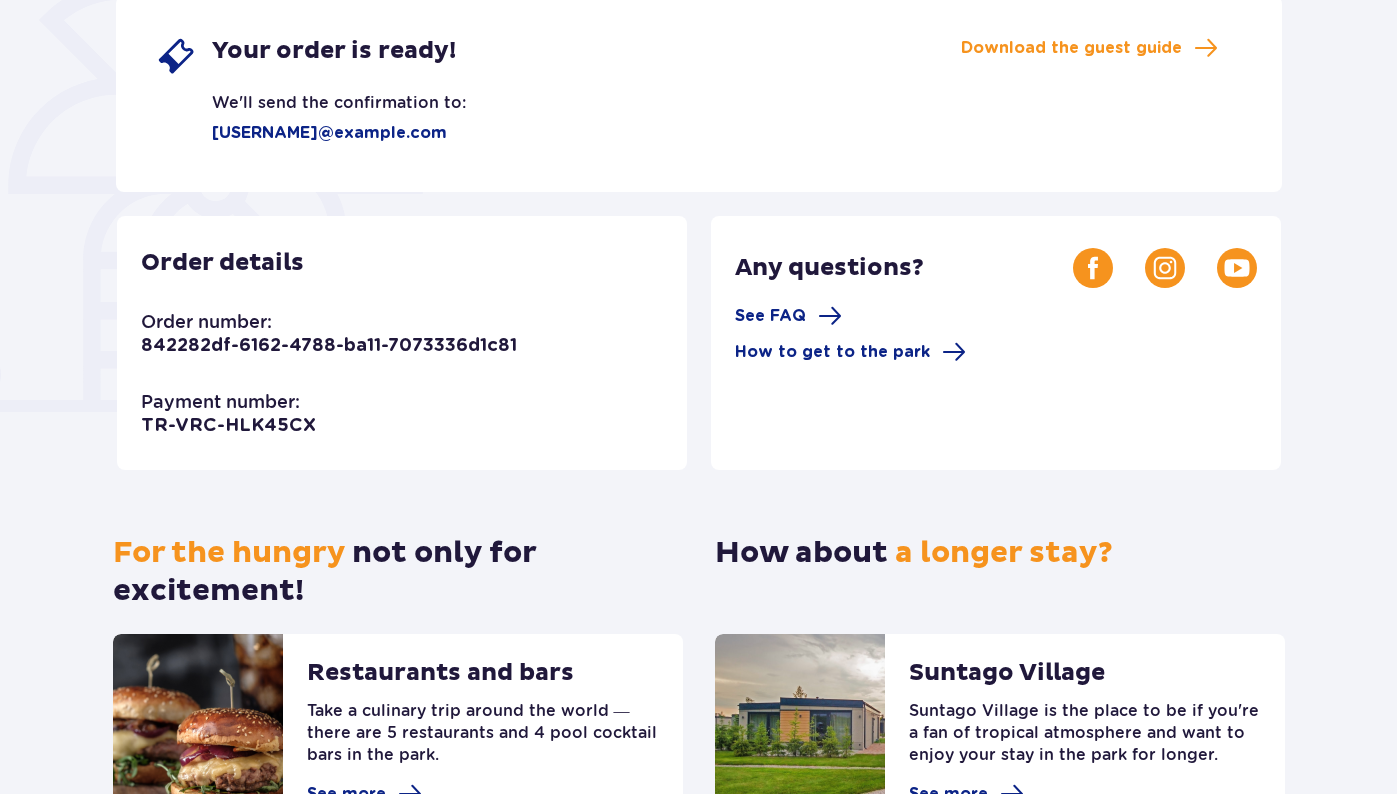 click on "842282df-6162-4788-ba11-7073336d1c81" at bounding box center (329, 346) 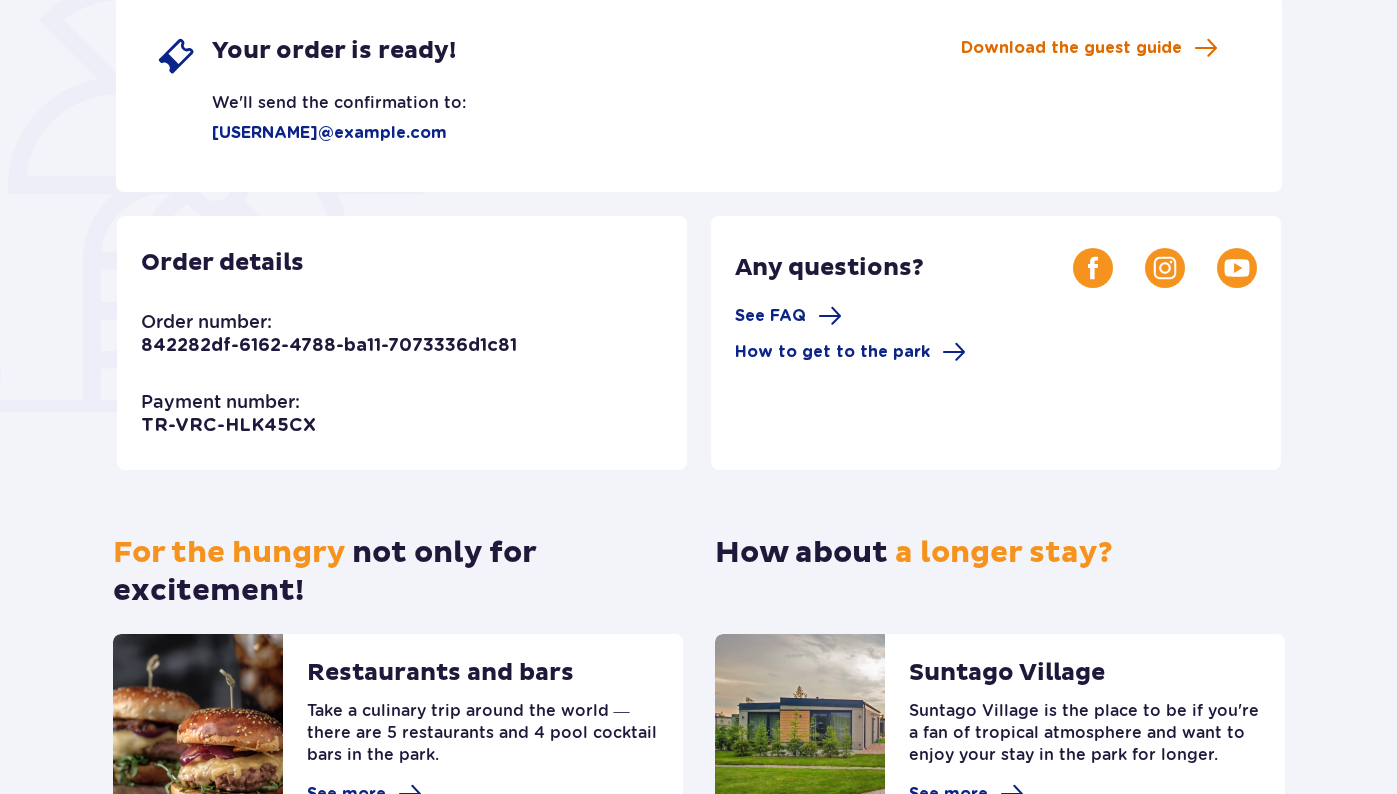 click on "Download the guest guide" at bounding box center (1071, 48) 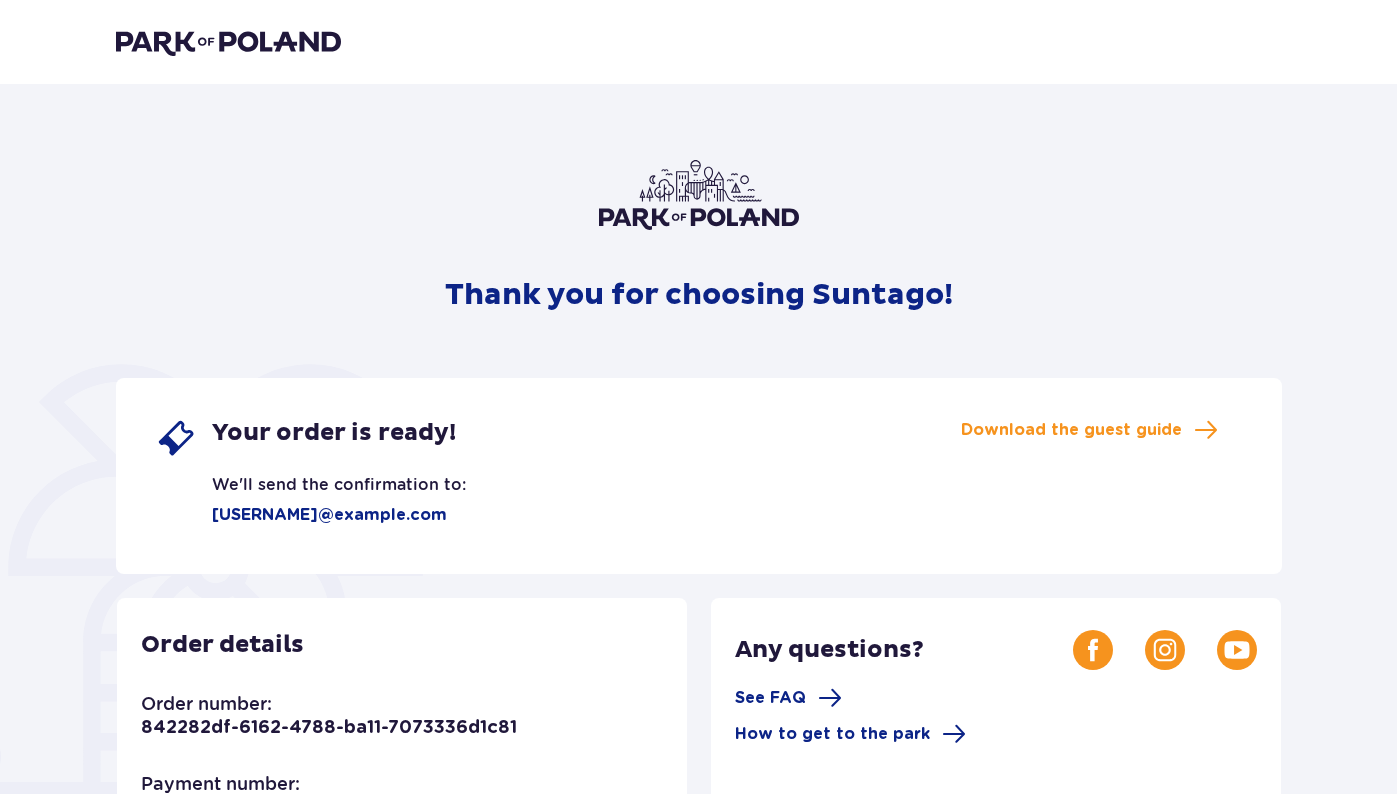 scroll, scrollTop: 0, scrollLeft: 0, axis: both 